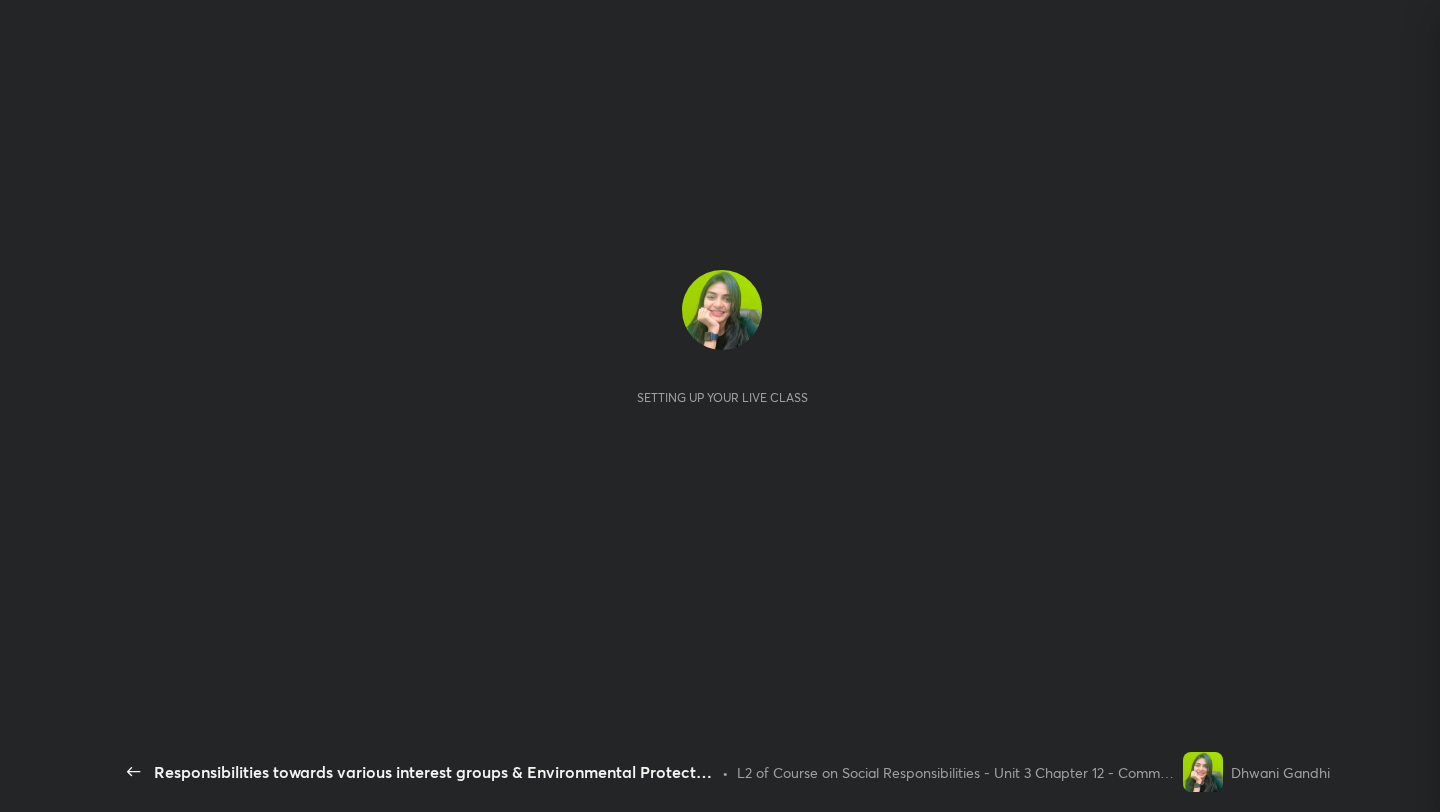 scroll, scrollTop: 0, scrollLeft: 0, axis: both 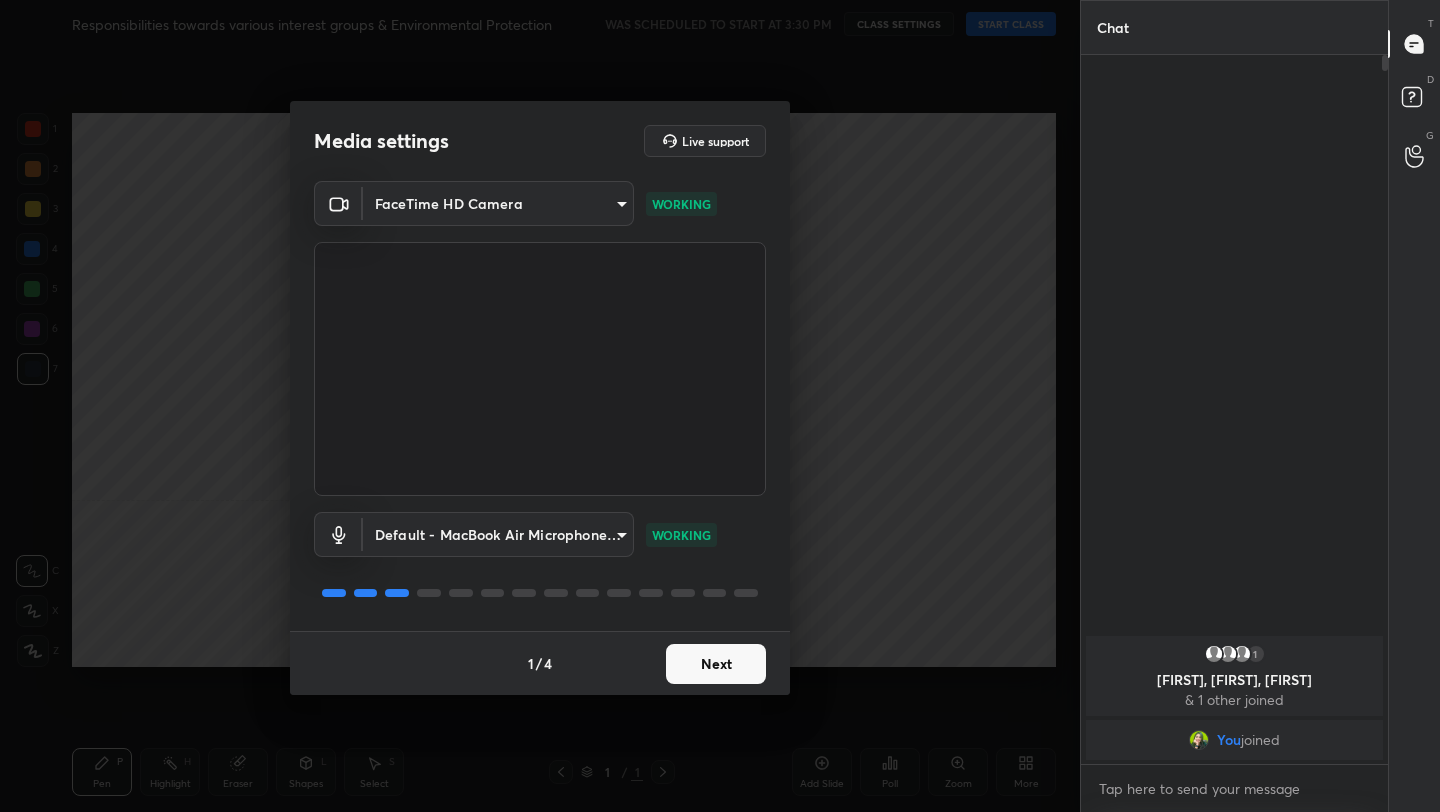 click on "Next" at bounding box center (716, 664) 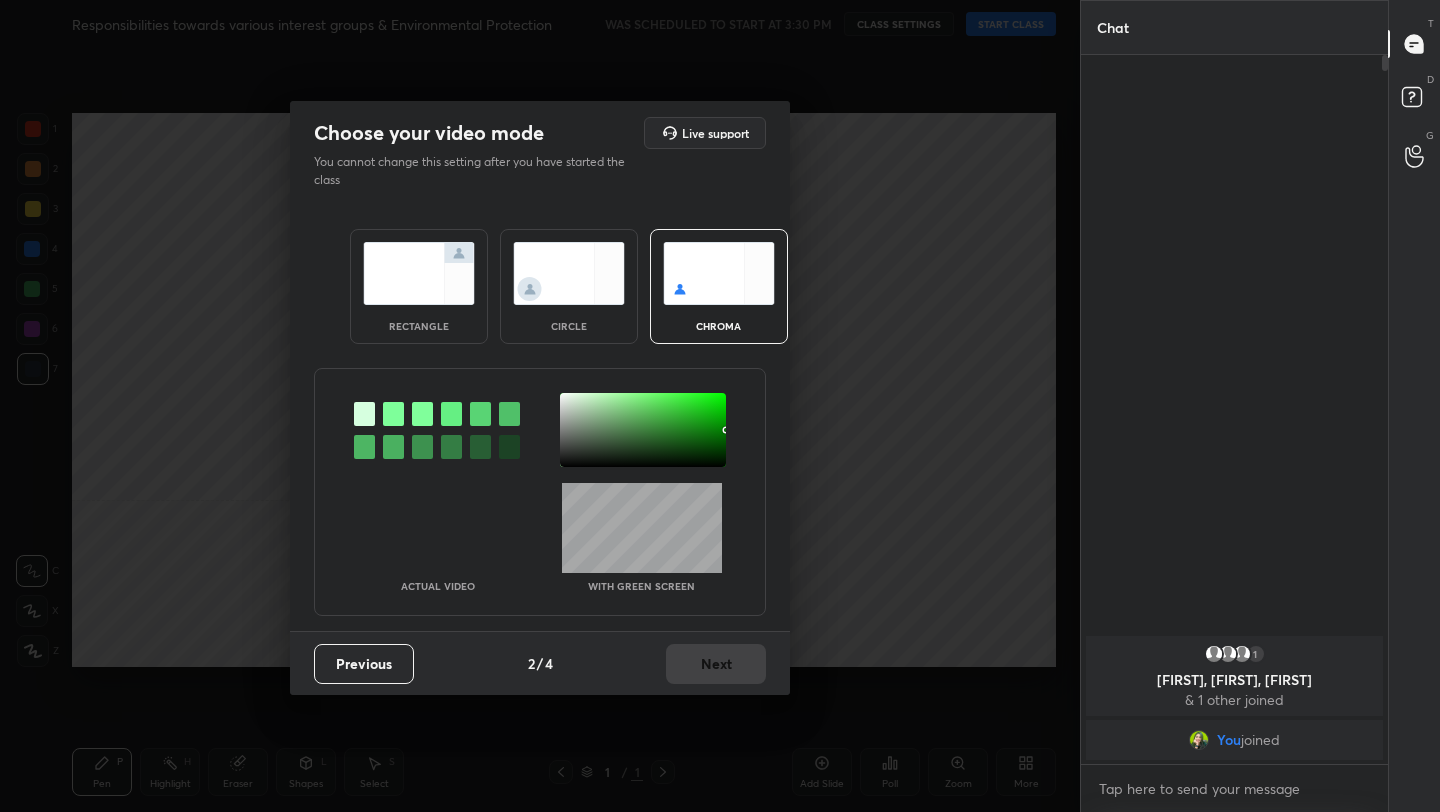 click on "rectangle" at bounding box center [419, 326] 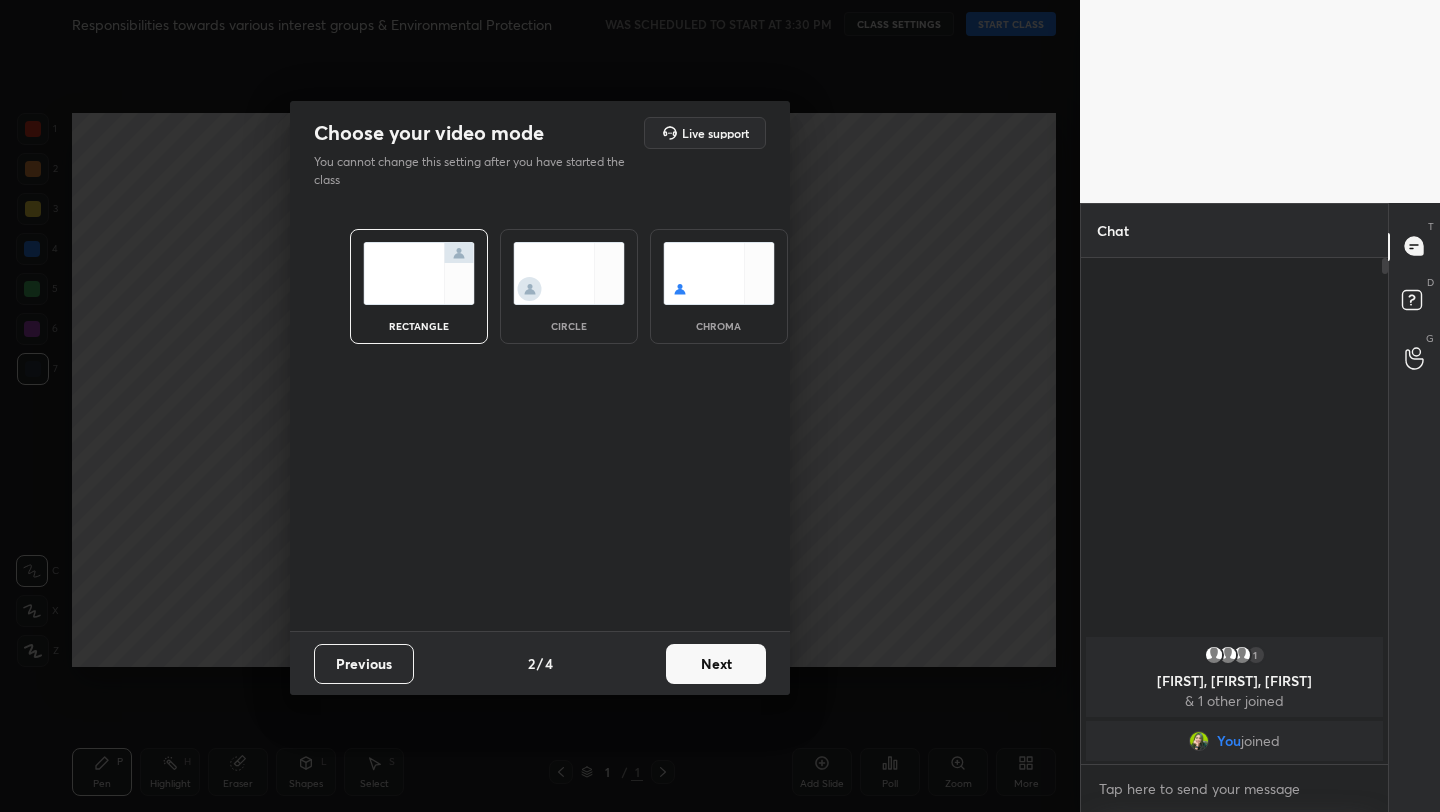scroll, scrollTop: 500, scrollLeft: 301, axis: both 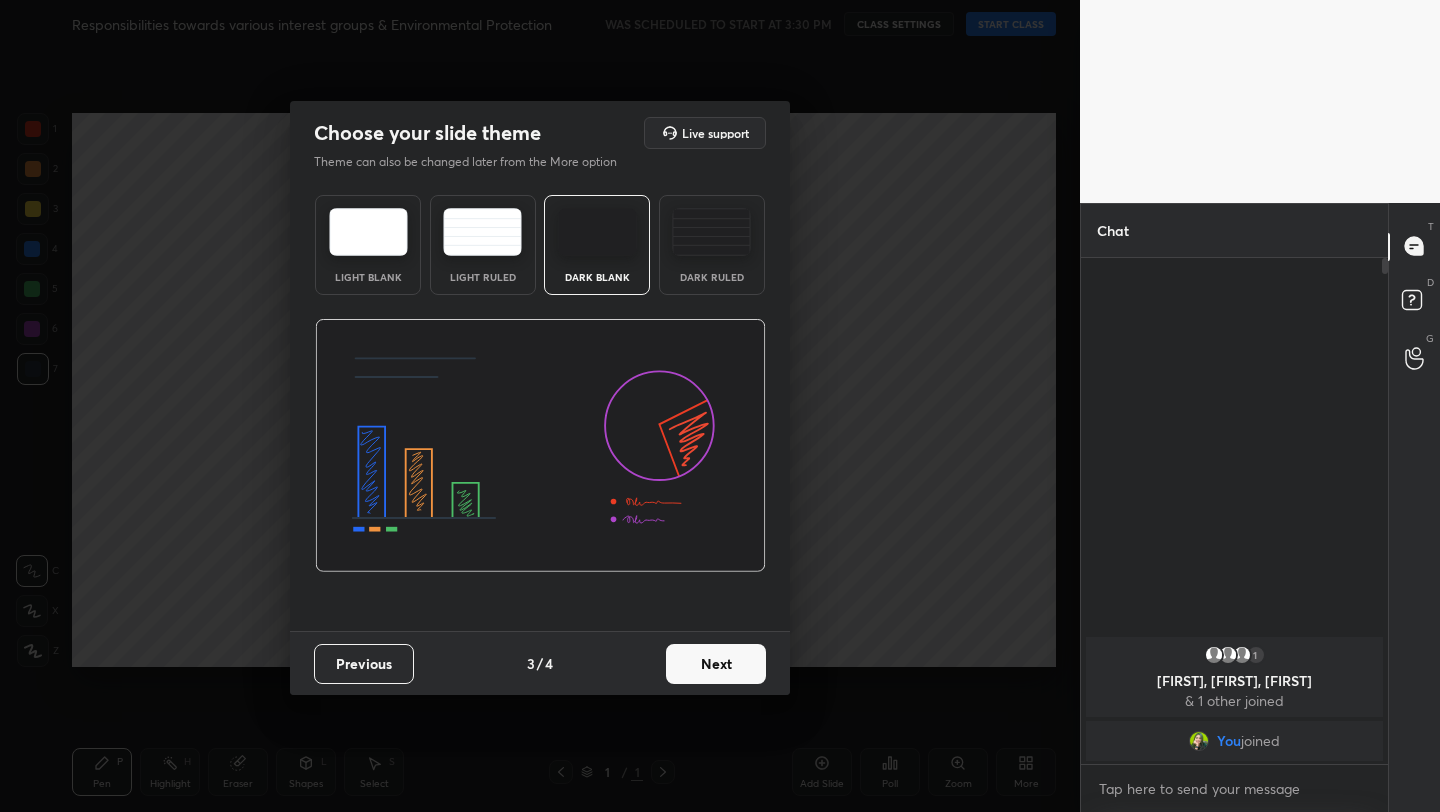 click on "Next" at bounding box center (716, 664) 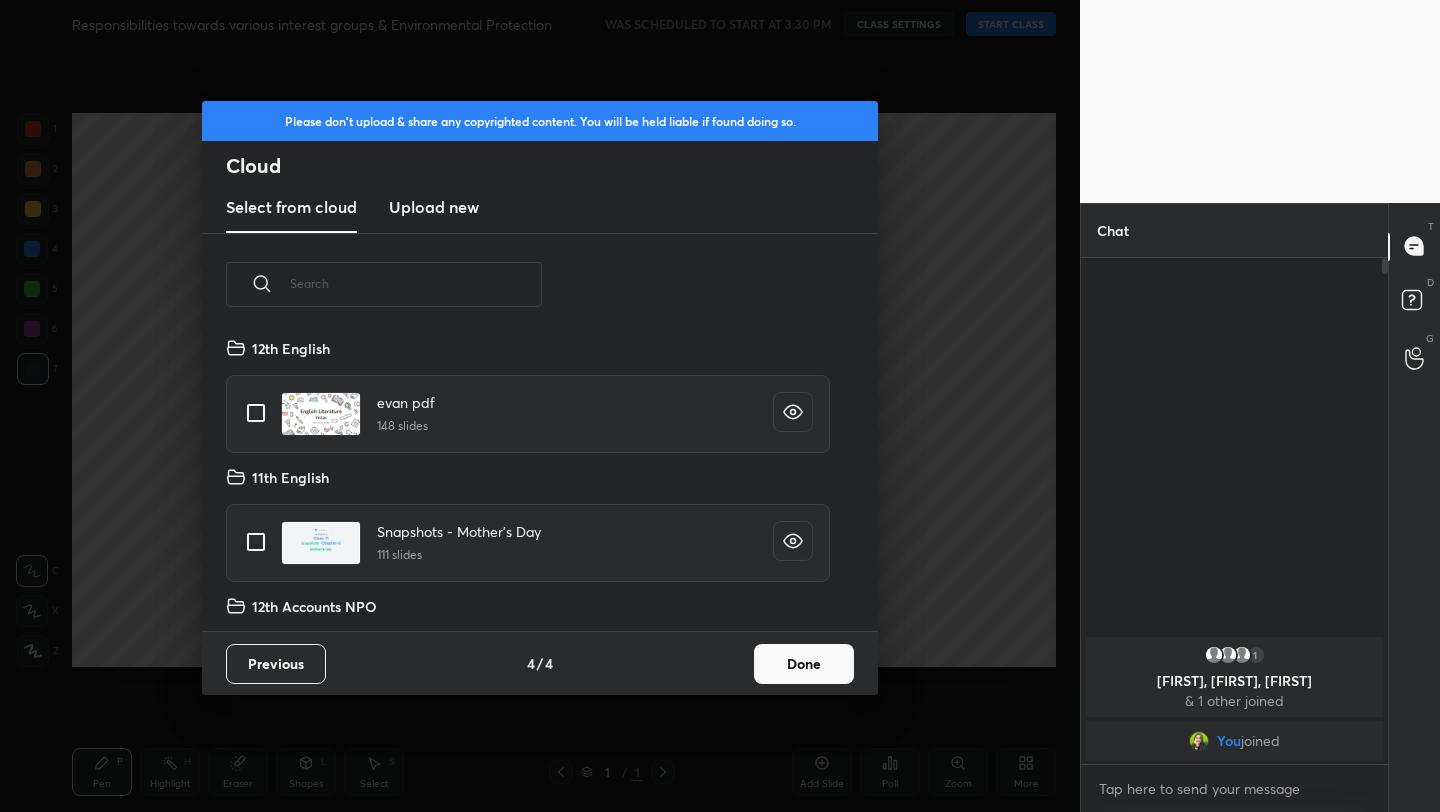 scroll, scrollTop: 7, scrollLeft: 11, axis: both 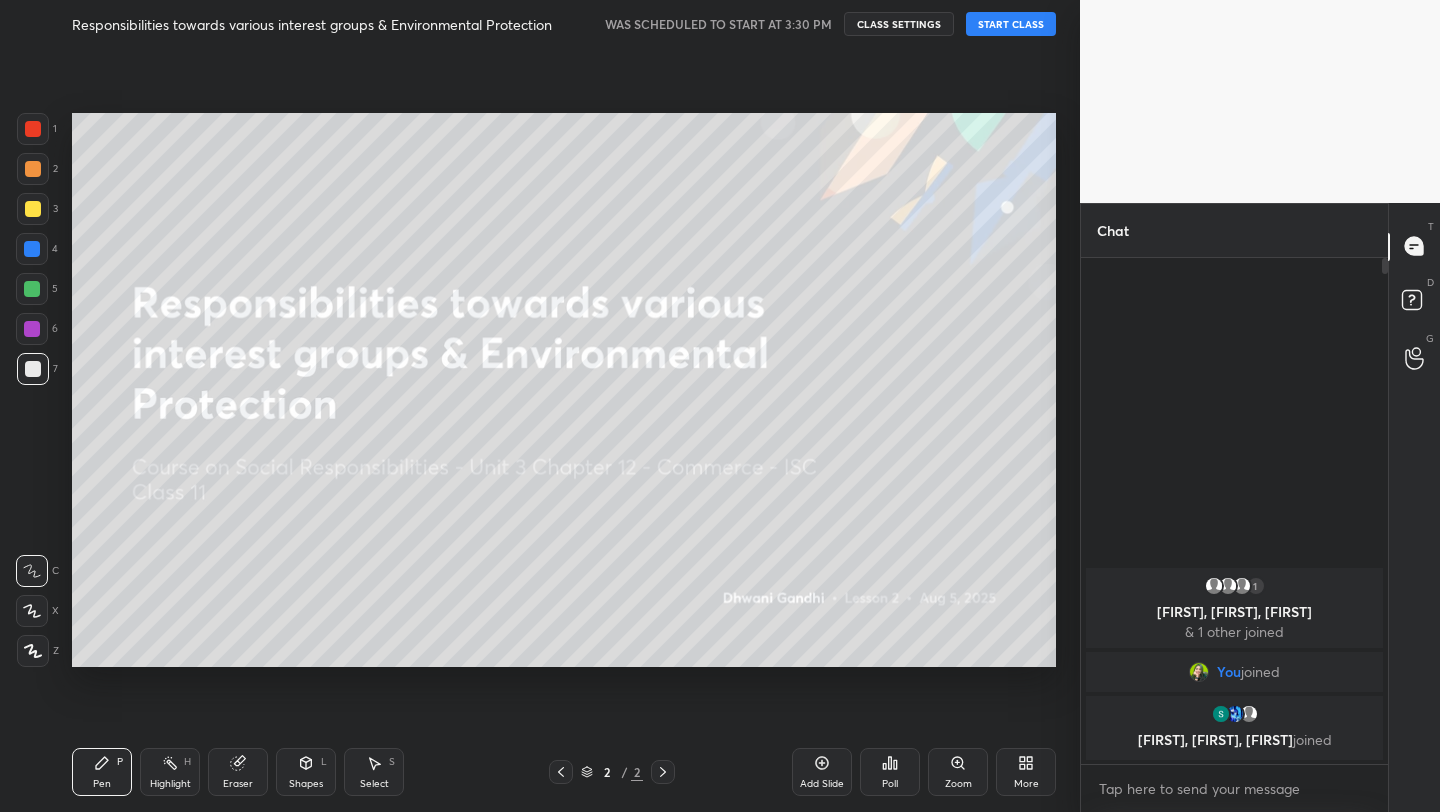 click on "START CLASS" at bounding box center [1011, 24] 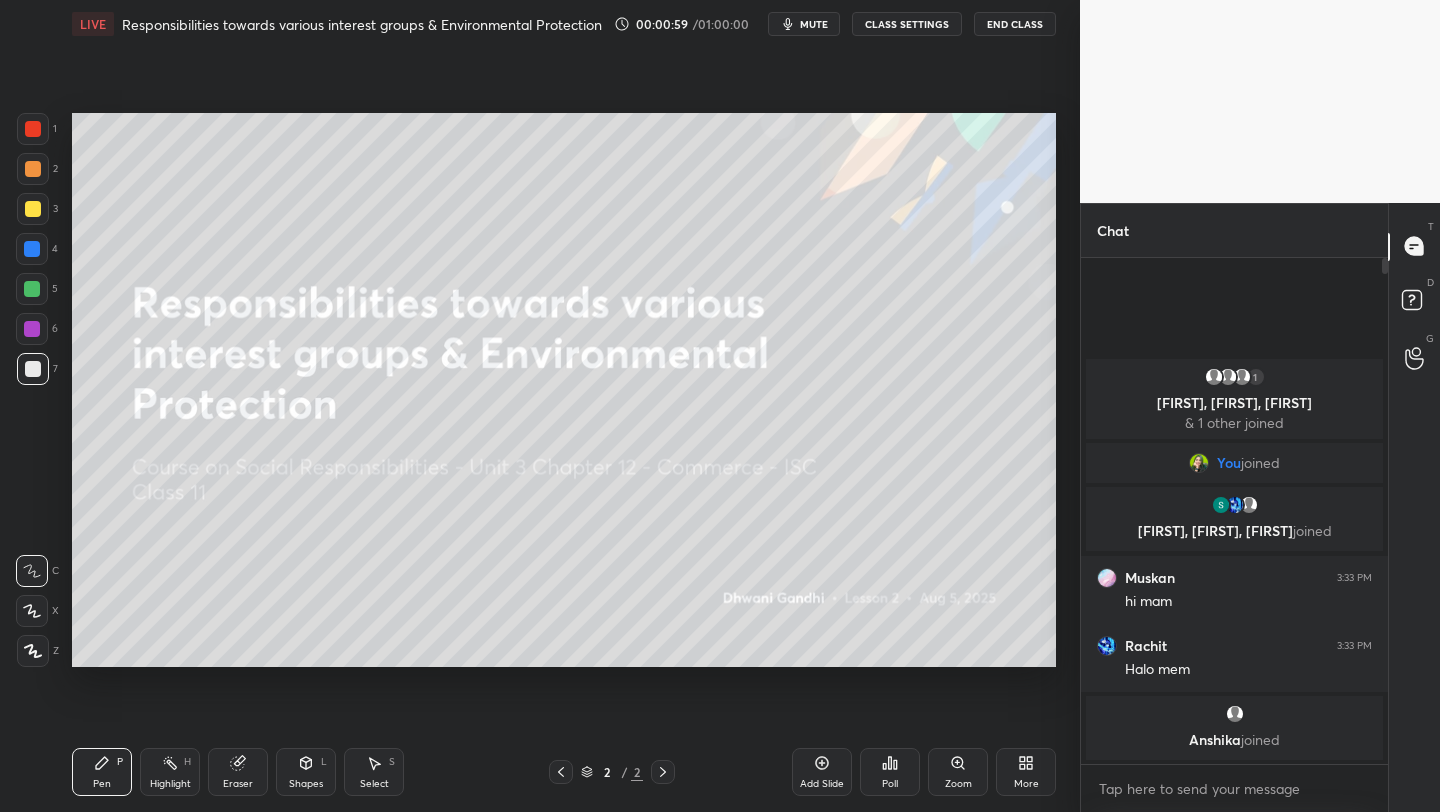 click on "More" at bounding box center (1026, 772) 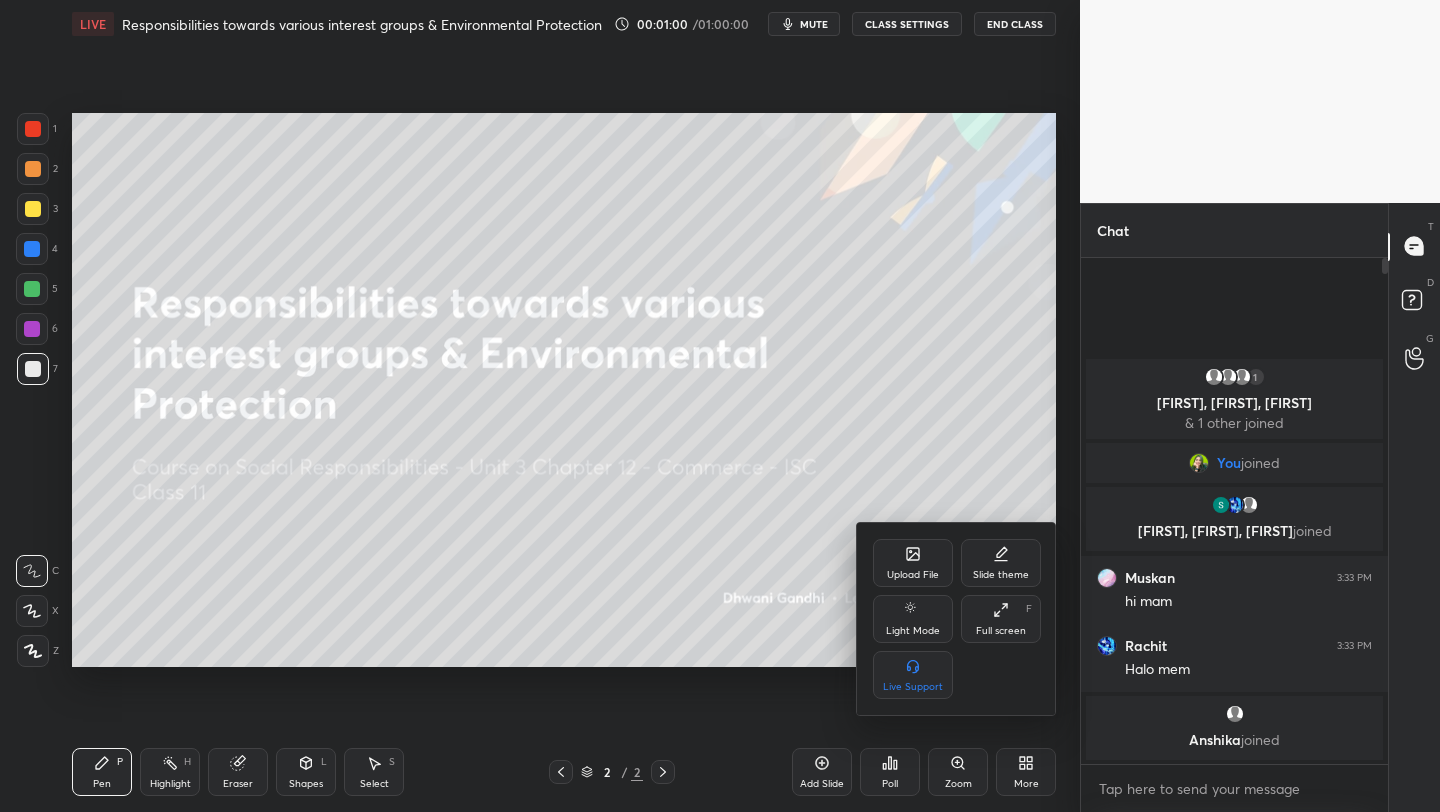 click 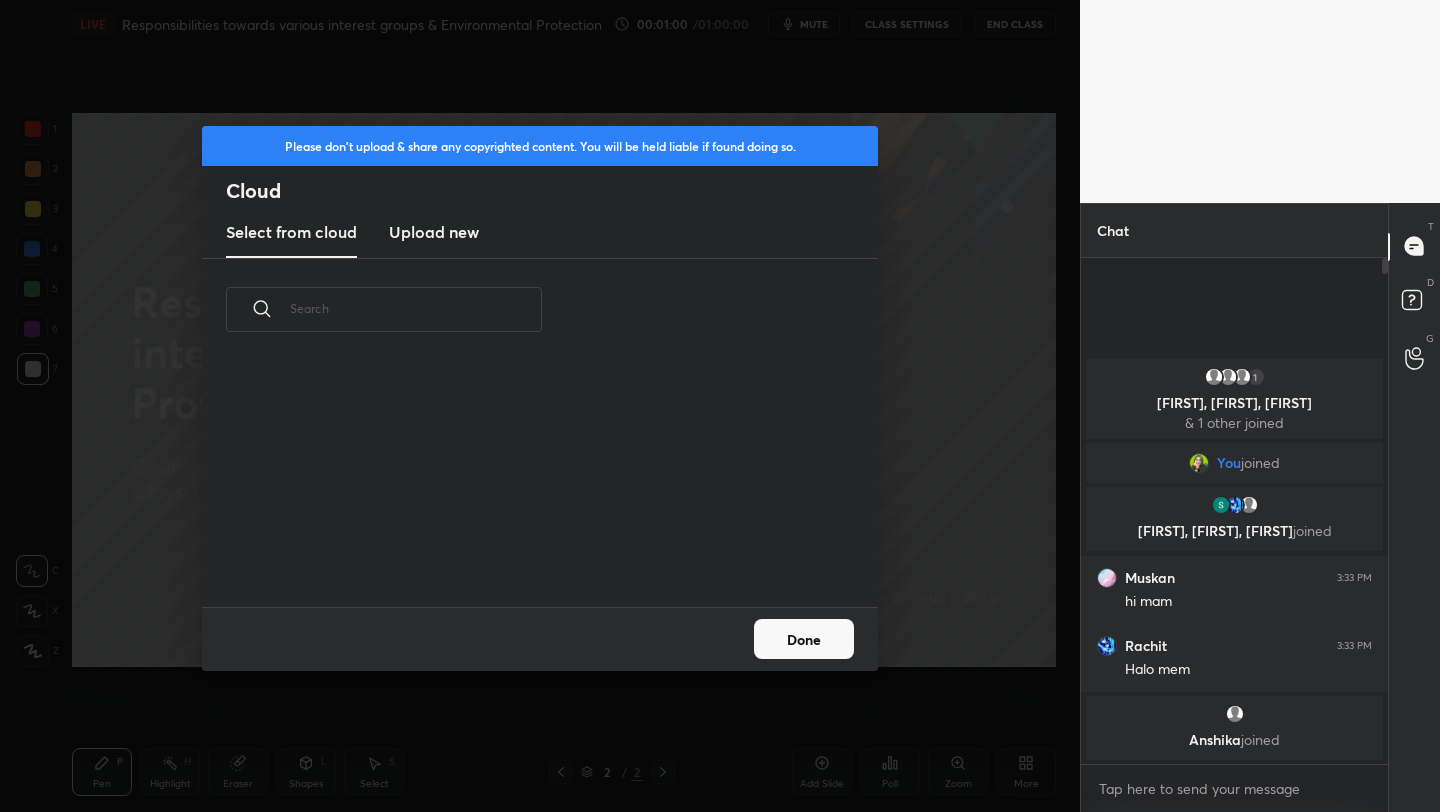 scroll, scrollTop: 7, scrollLeft: 11, axis: both 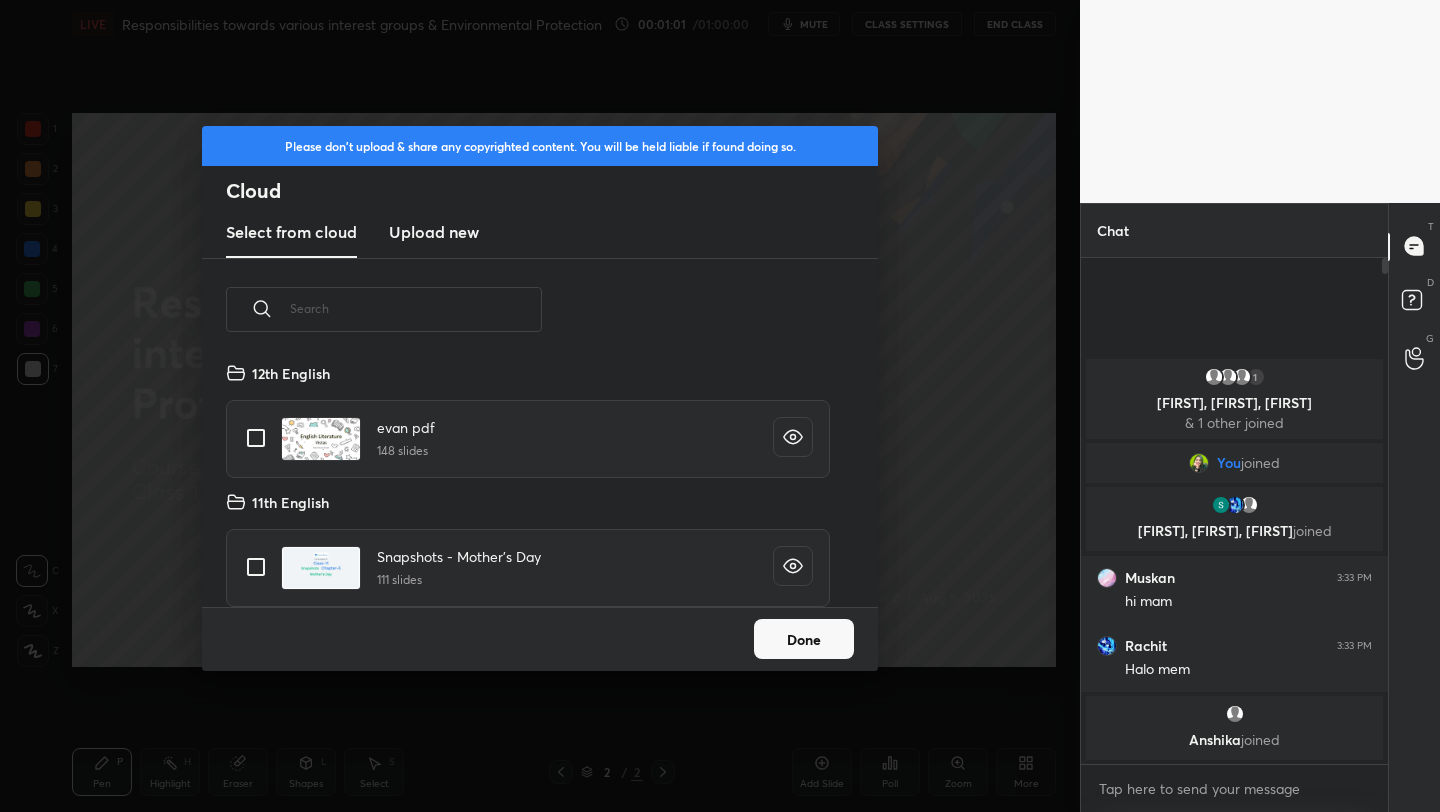 click on "Upload new" at bounding box center (434, 232) 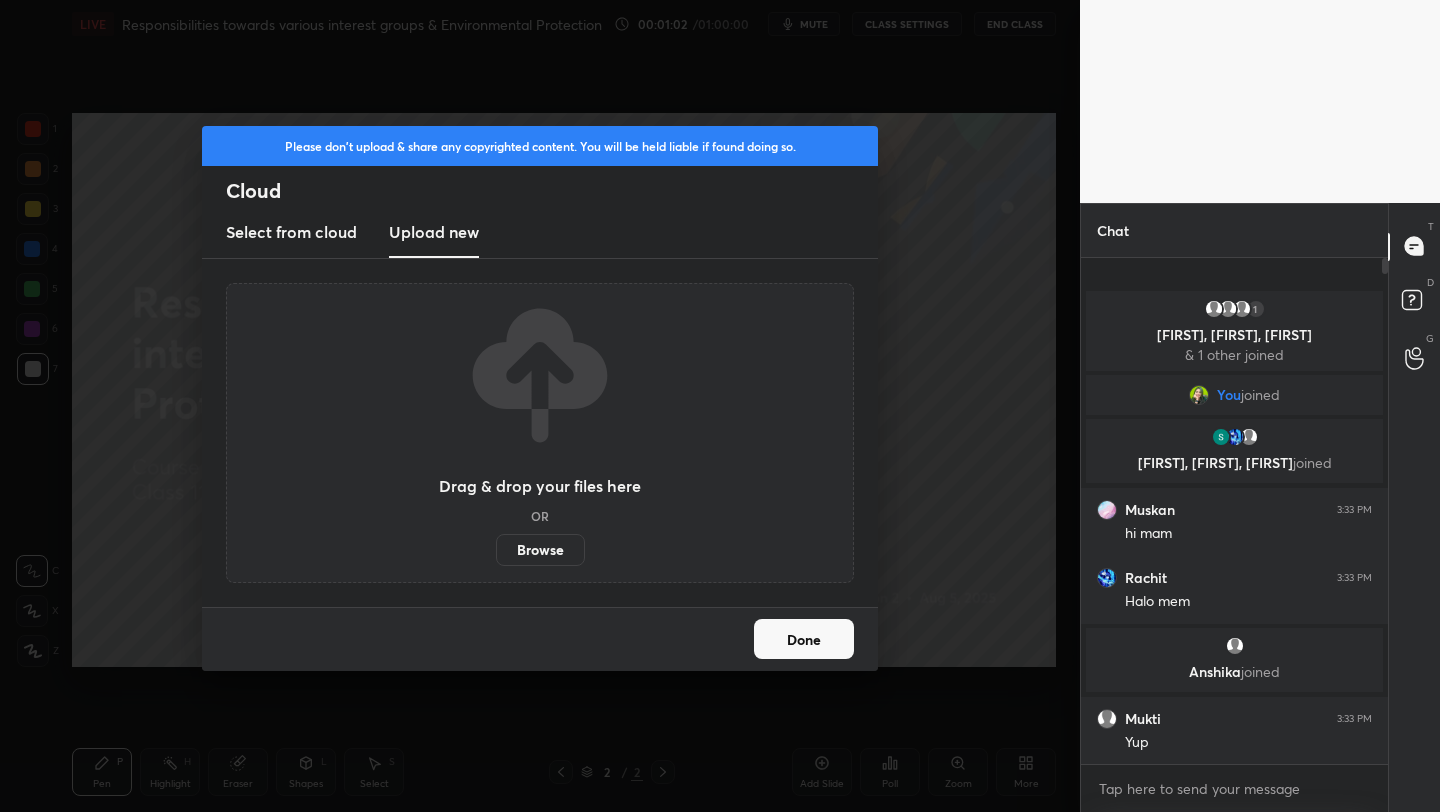 click on "Browse" at bounding box center (540, 550) 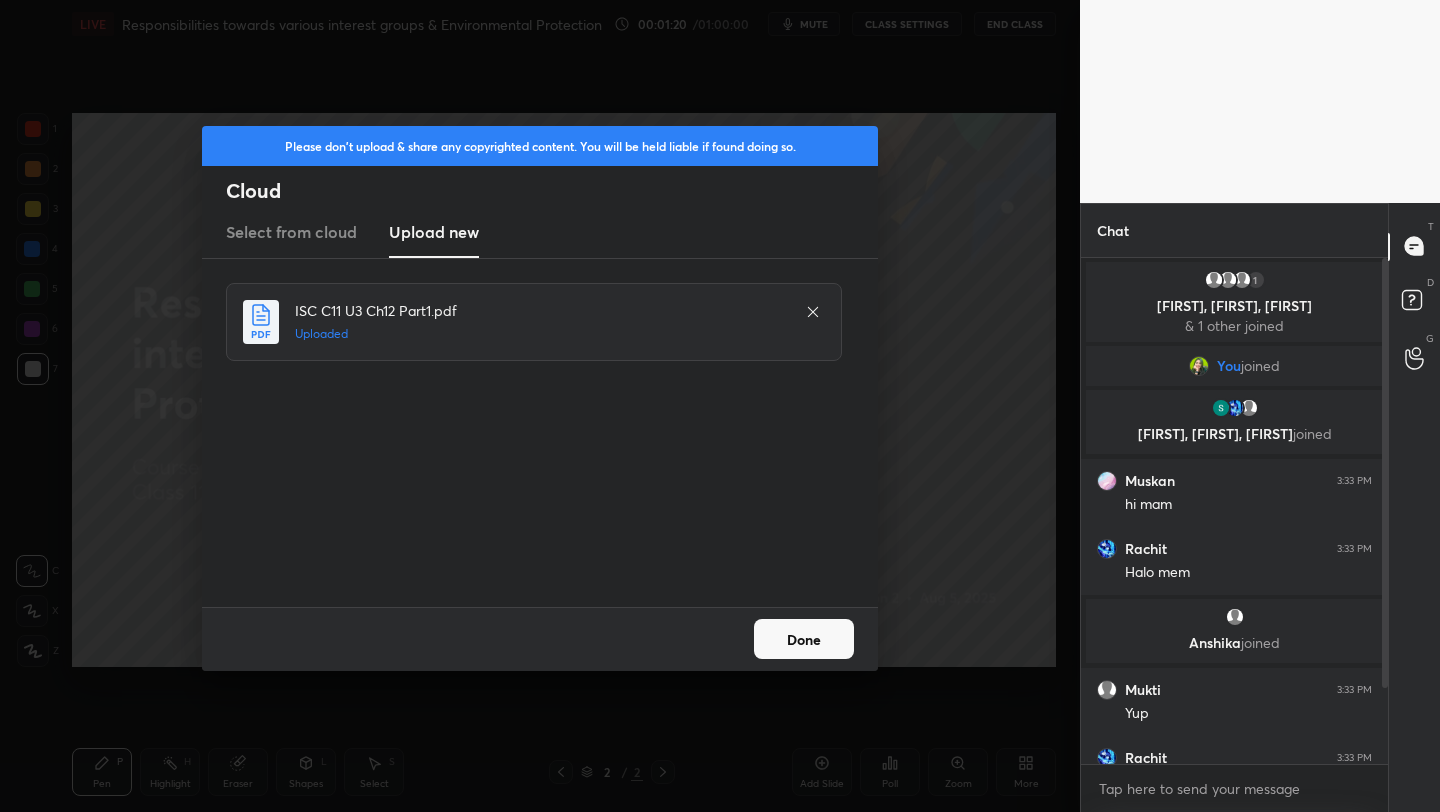 click on "Done" at bounding box center (804, 639) 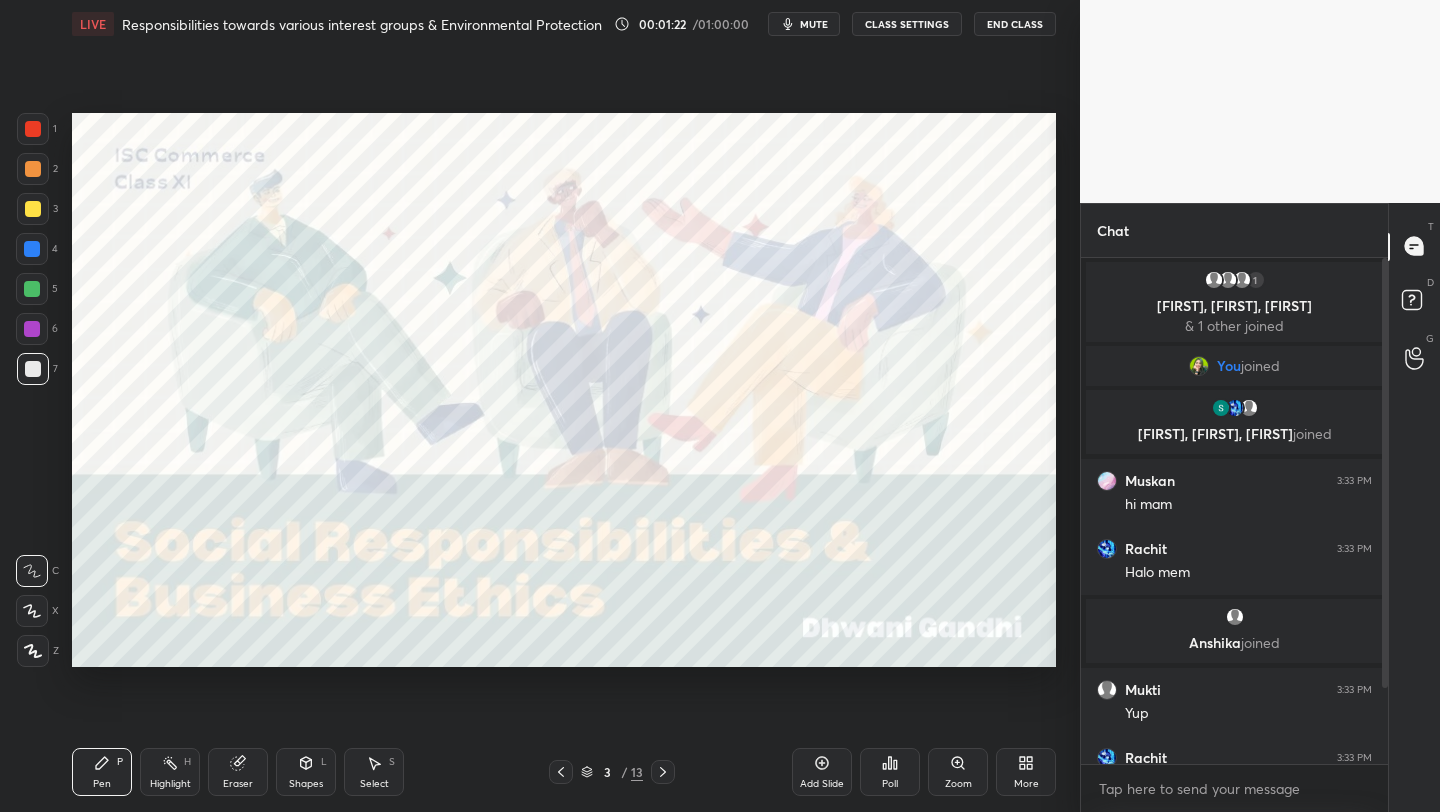 click 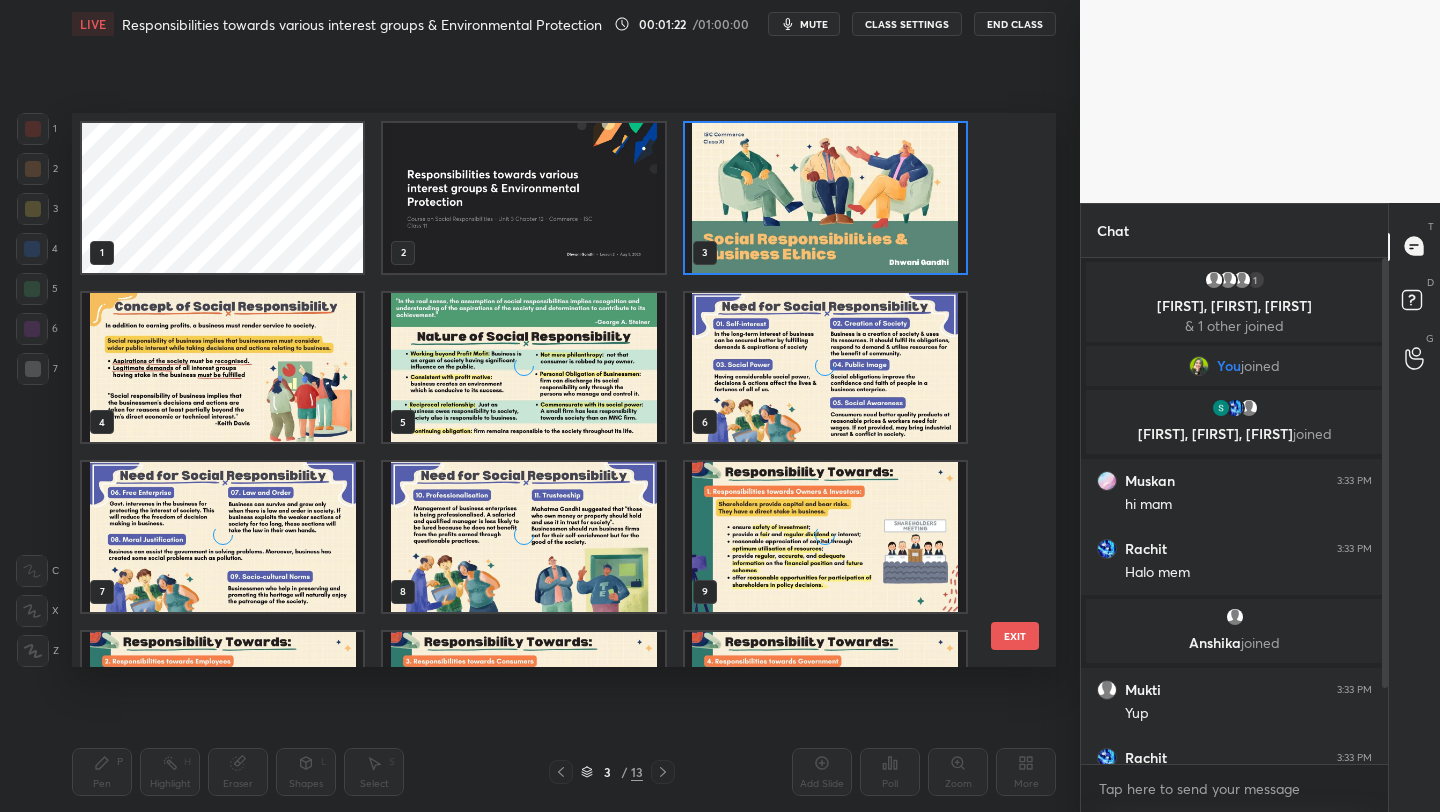 scroll, scrollTop: 7, scrollLeft: 11, axis: both 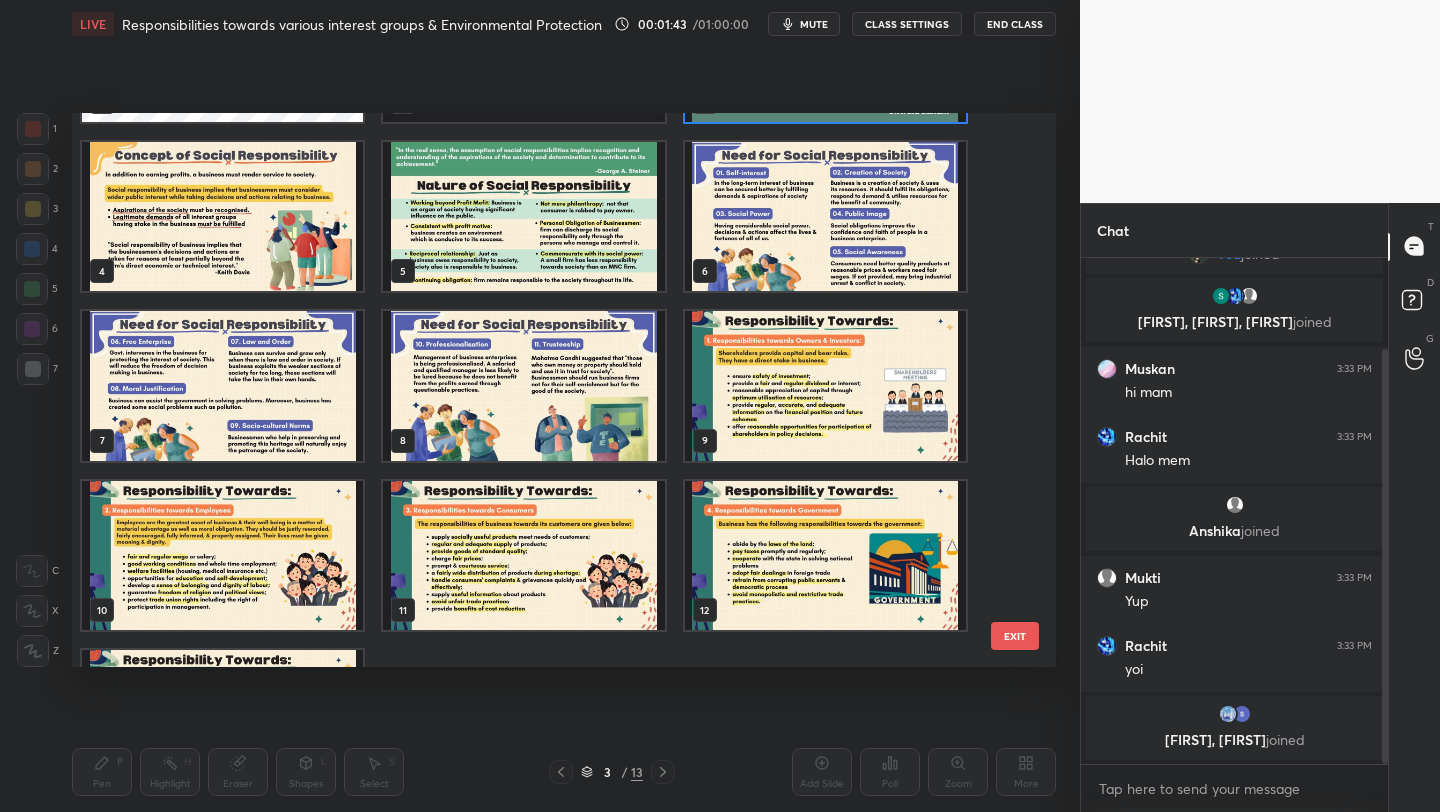 click at bounding box center (825, 217) 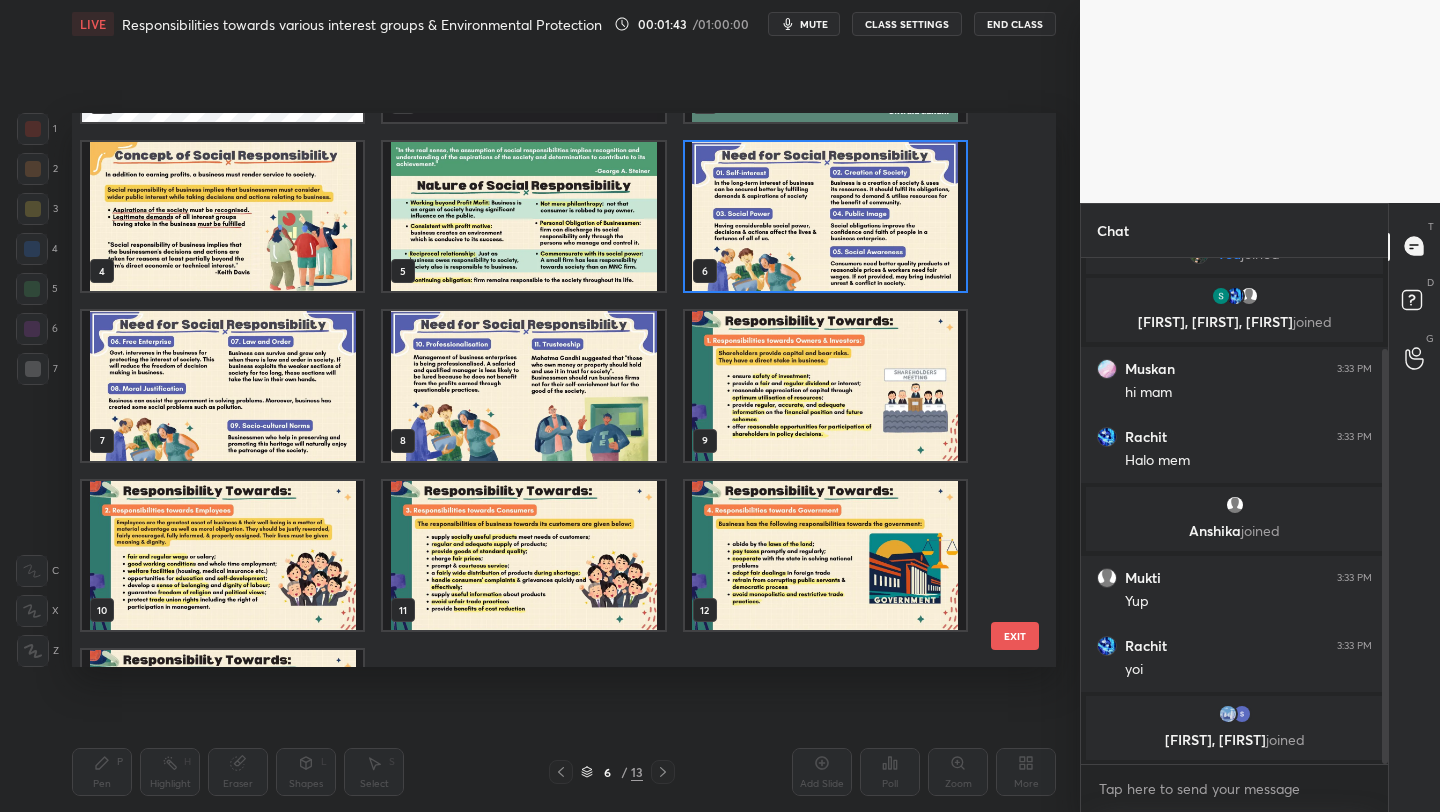 click at bounding box center (825, 217) 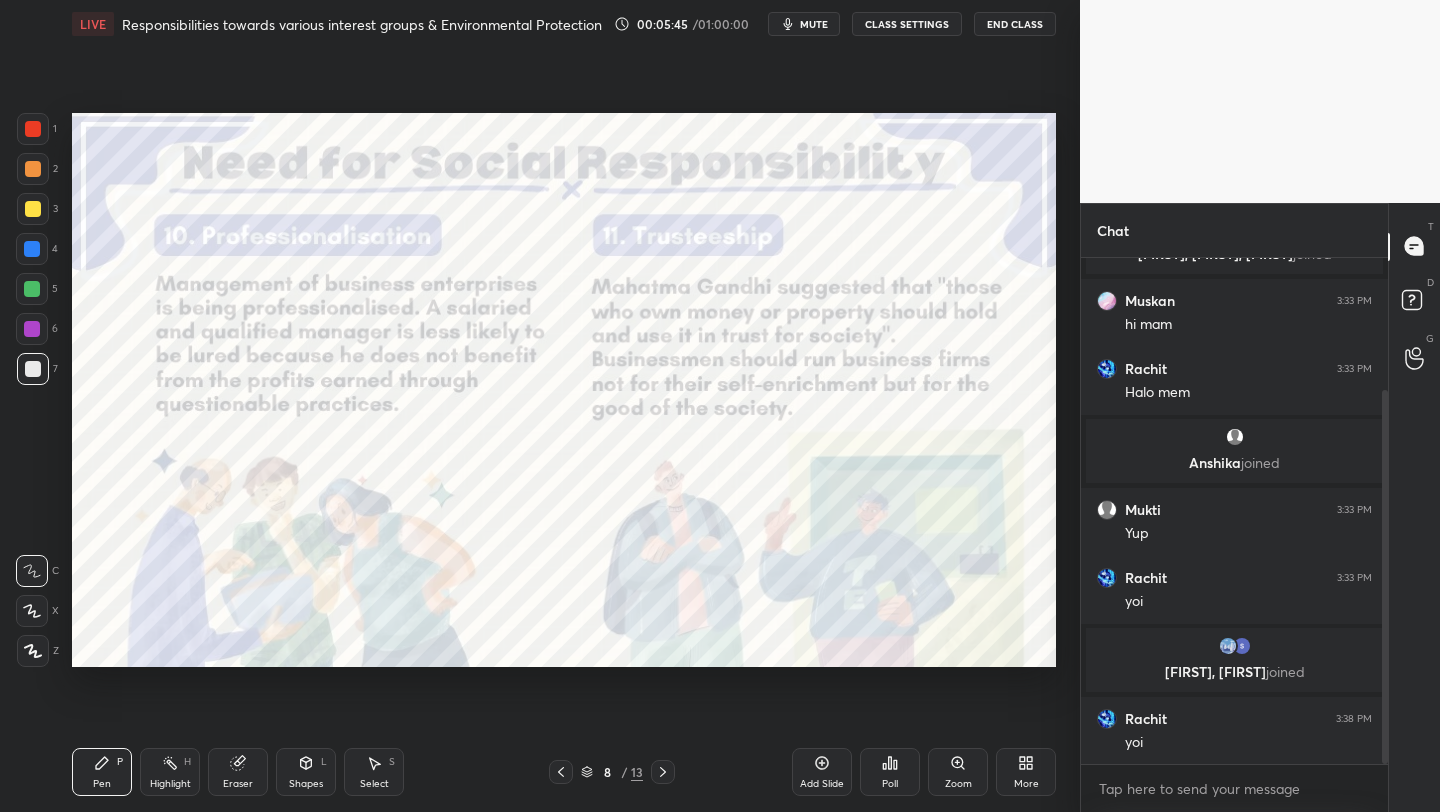 scroll, scrollTop: 253, scrollLeft: 0, axis: vertical 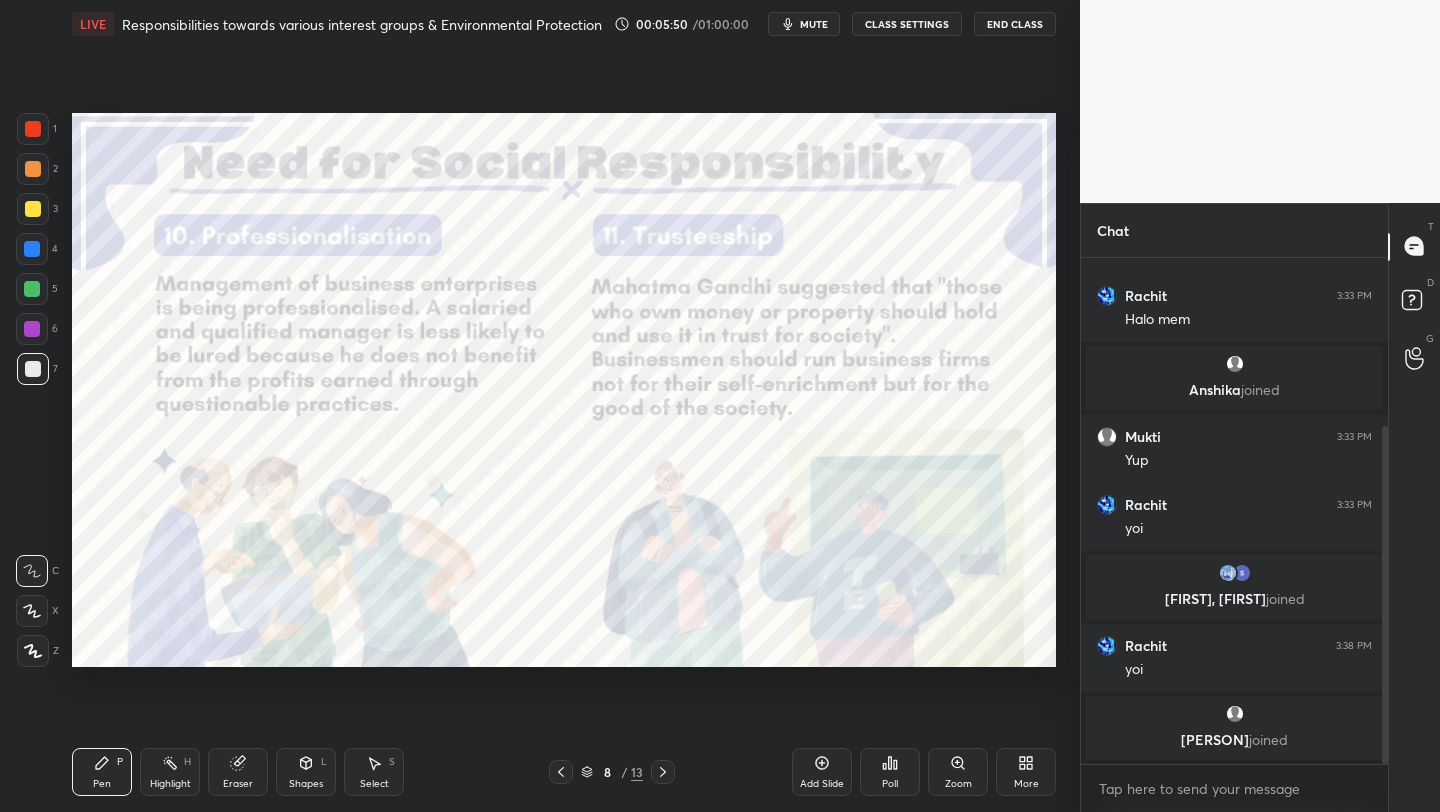 click on "mute" at bounding box center [804, 24] 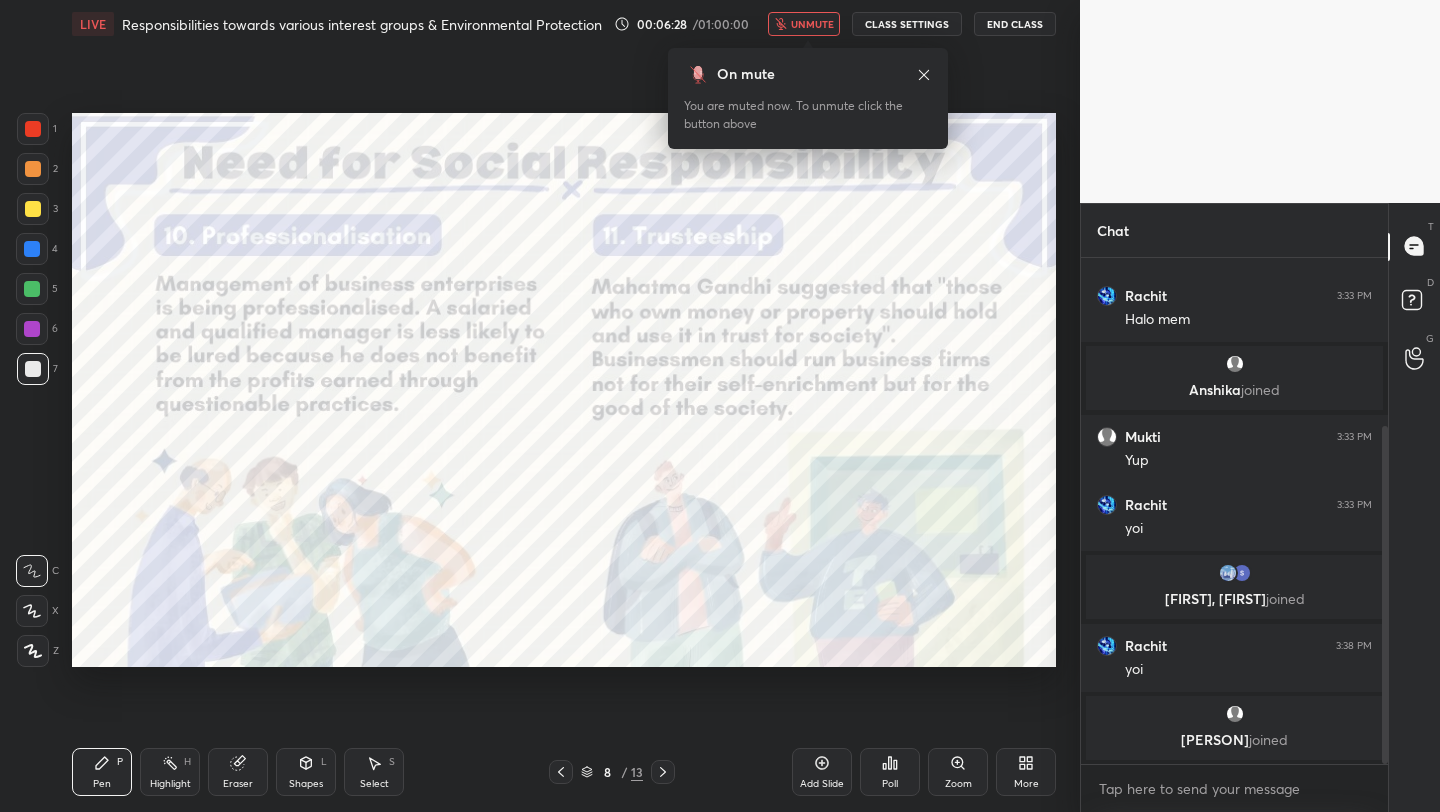 click on "unmute" at bounding box center [804, 24] 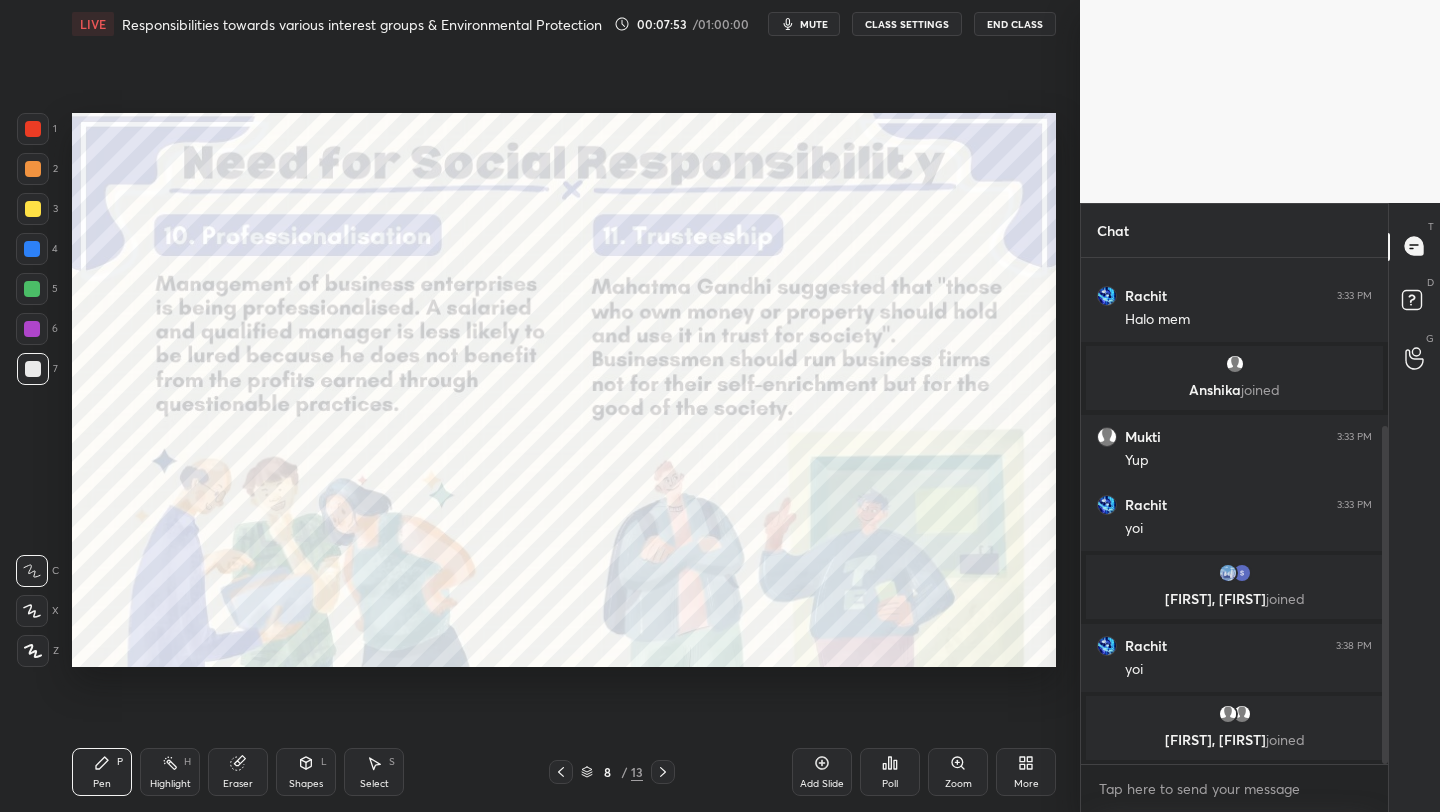 scroll, scrollTop: 283, scrollLeft: 0, axis: vertical 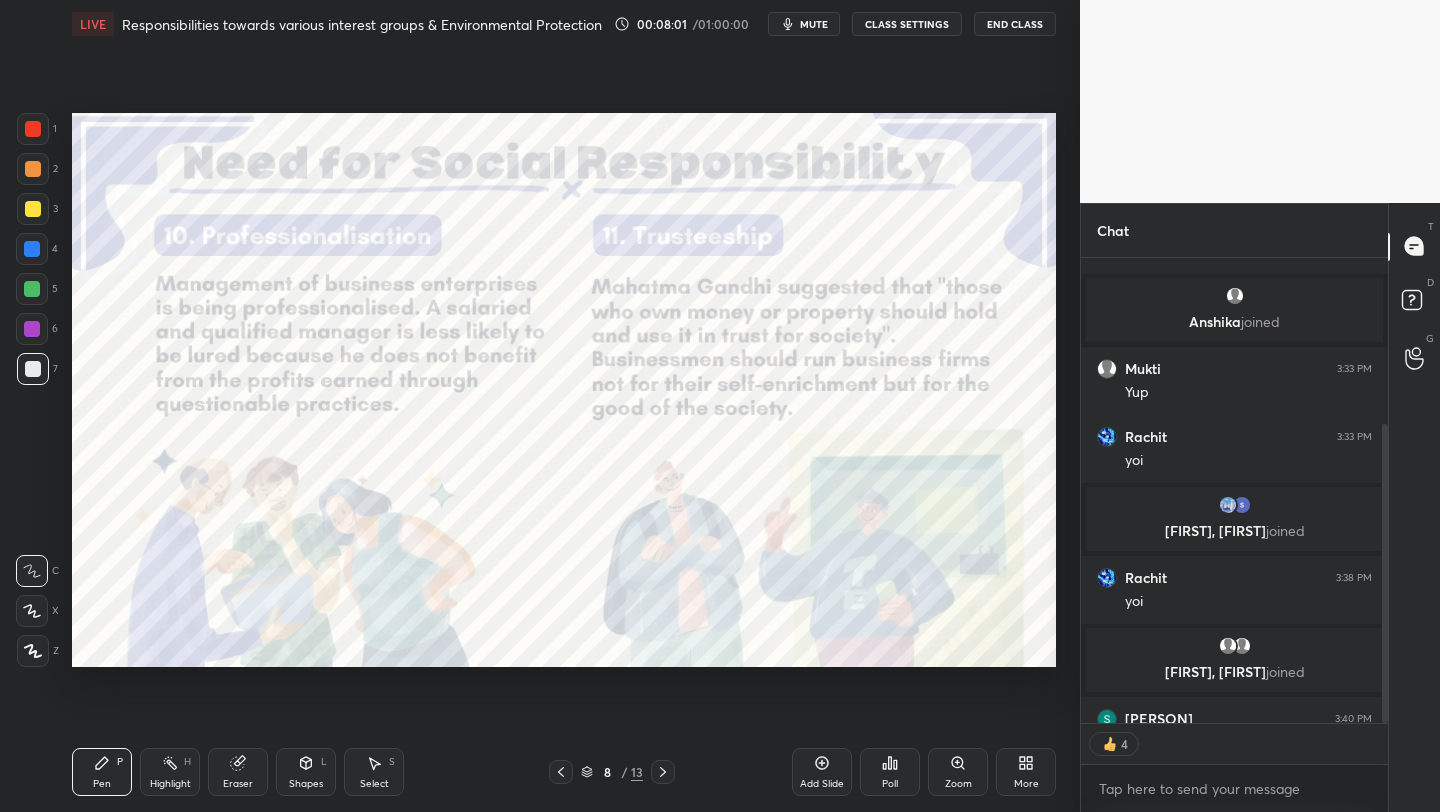 click 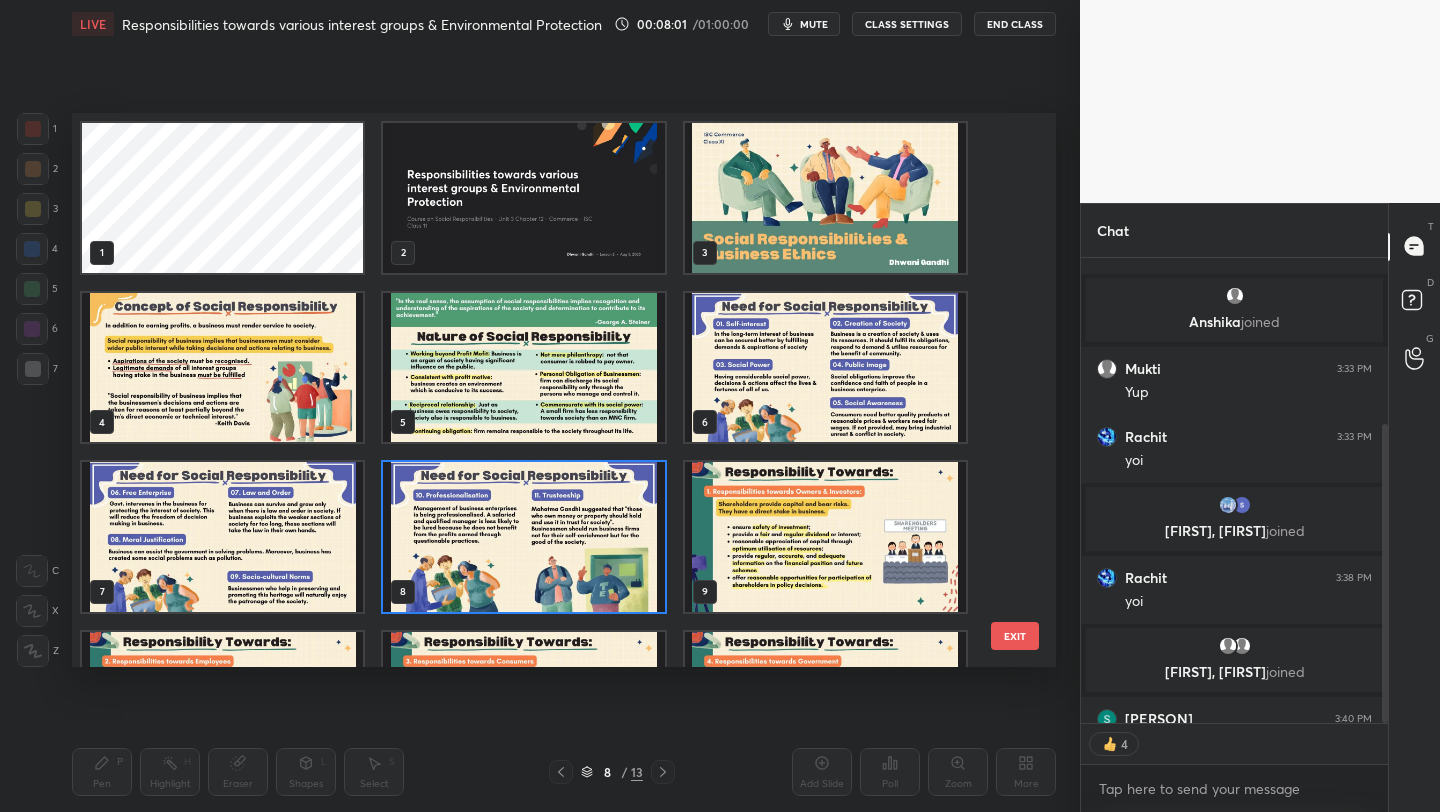 scroll, scrollTop: 7, scrollLeft: 11, axis: both 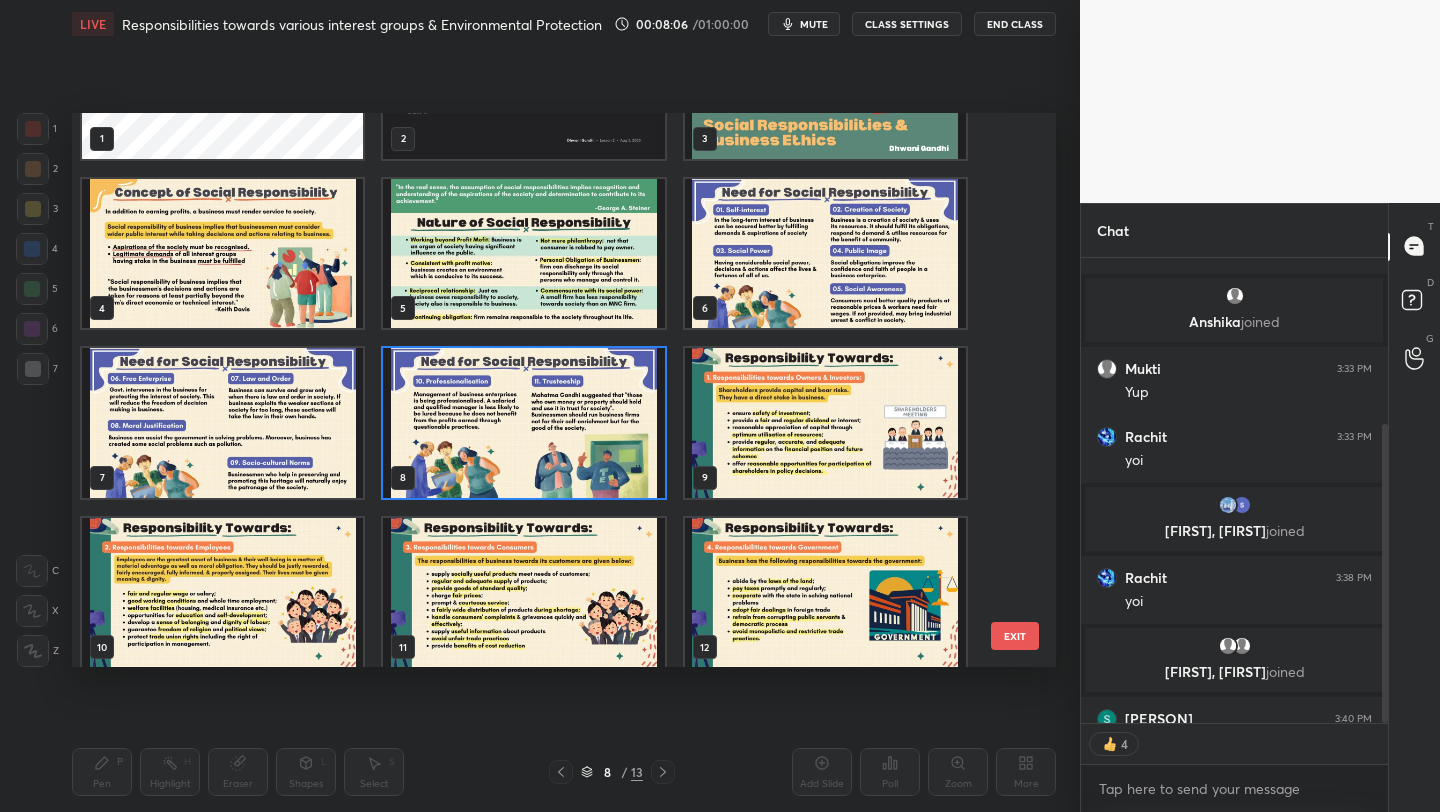 click at bounding box center [825, 423] 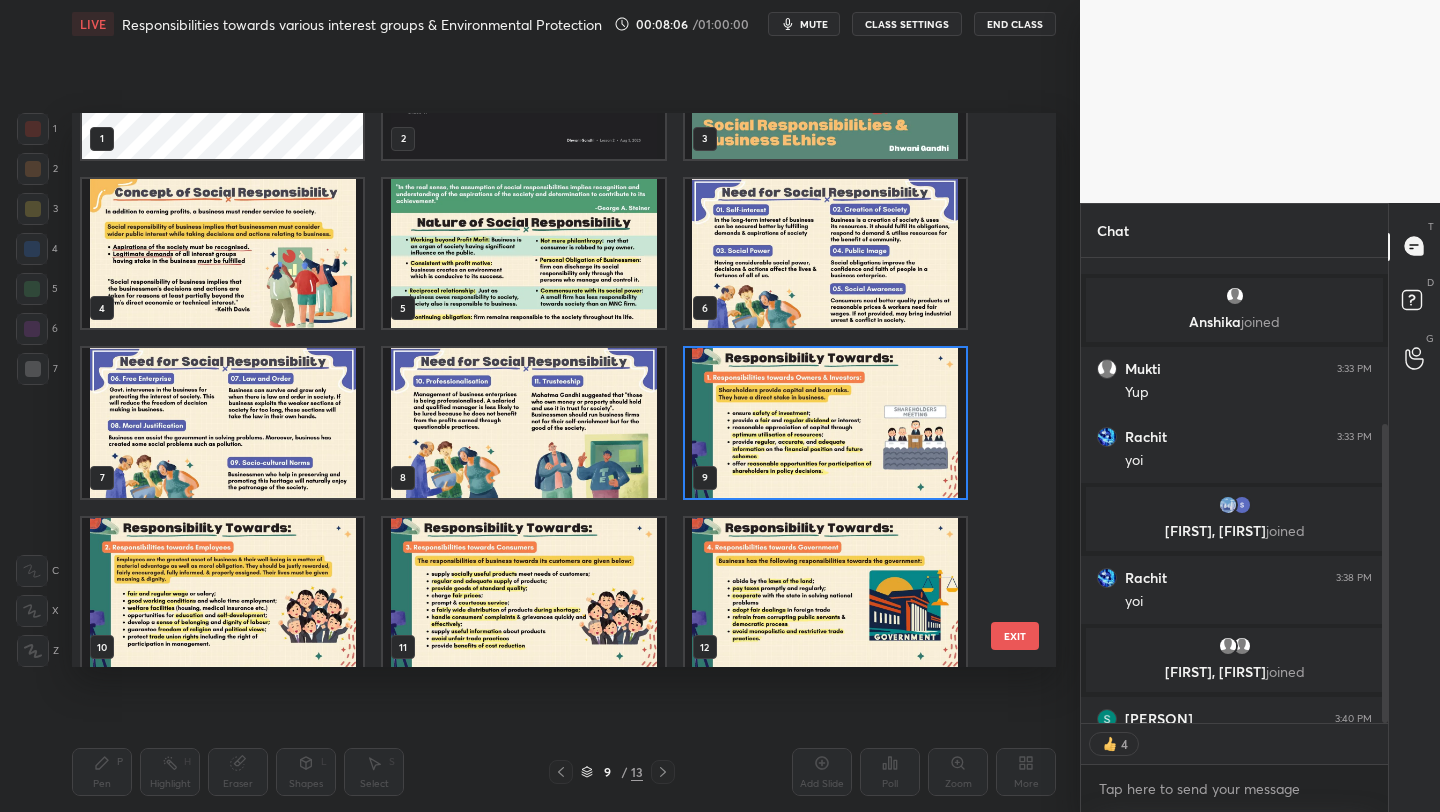 click at bounding box center (825, 423) 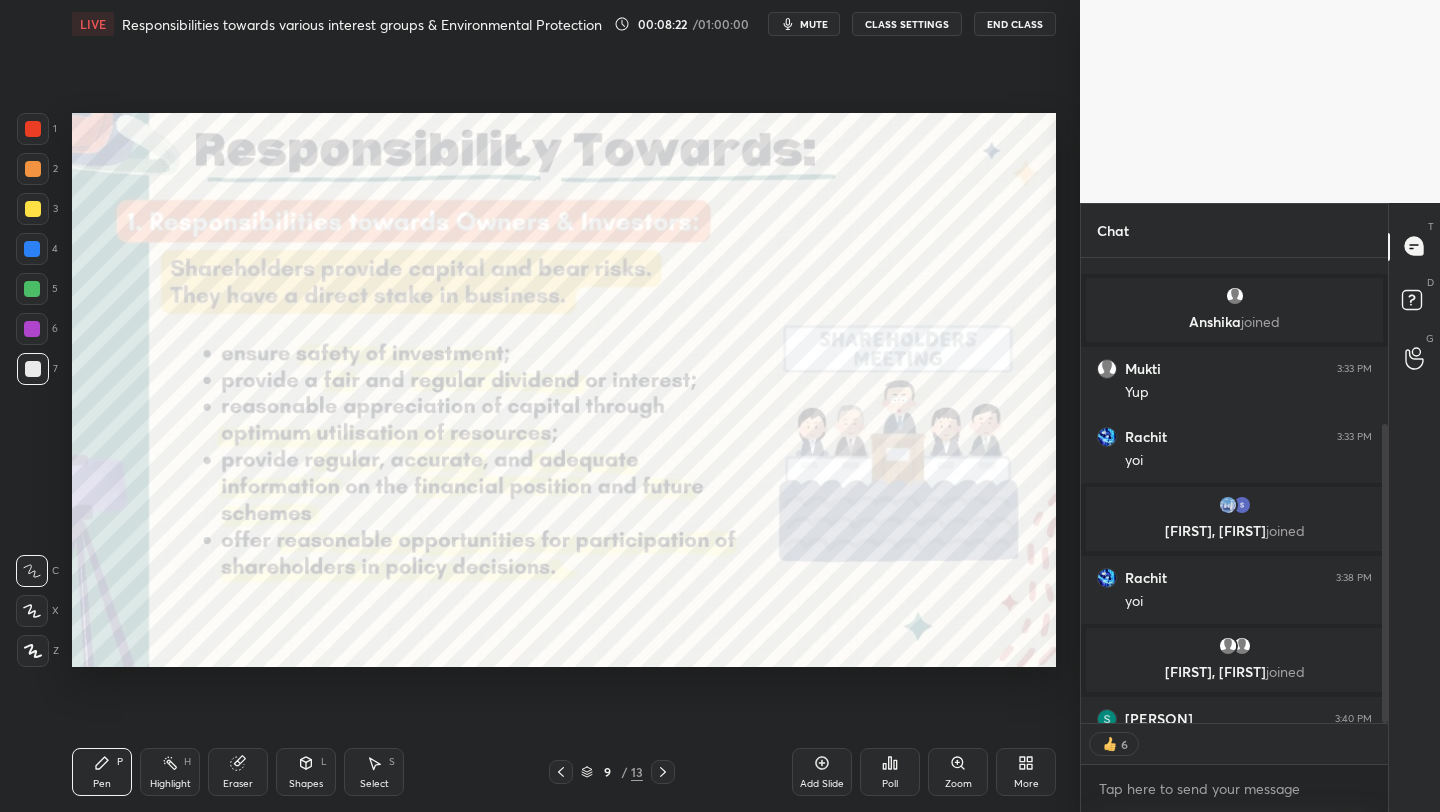 scroll, scrollTop: 7, scrollLeft: 7, axis: both 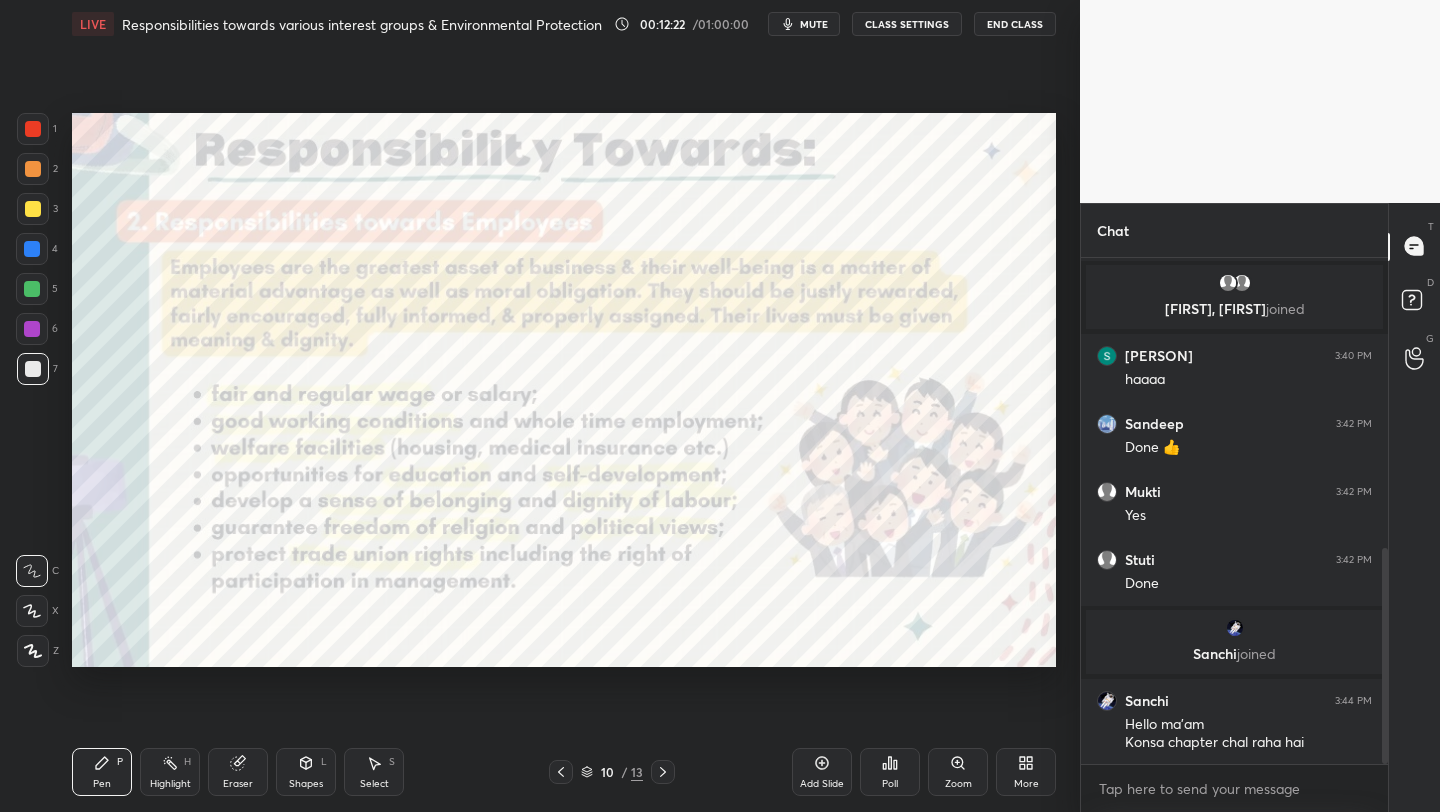 click on "mute" at bounding box center [814, 24] 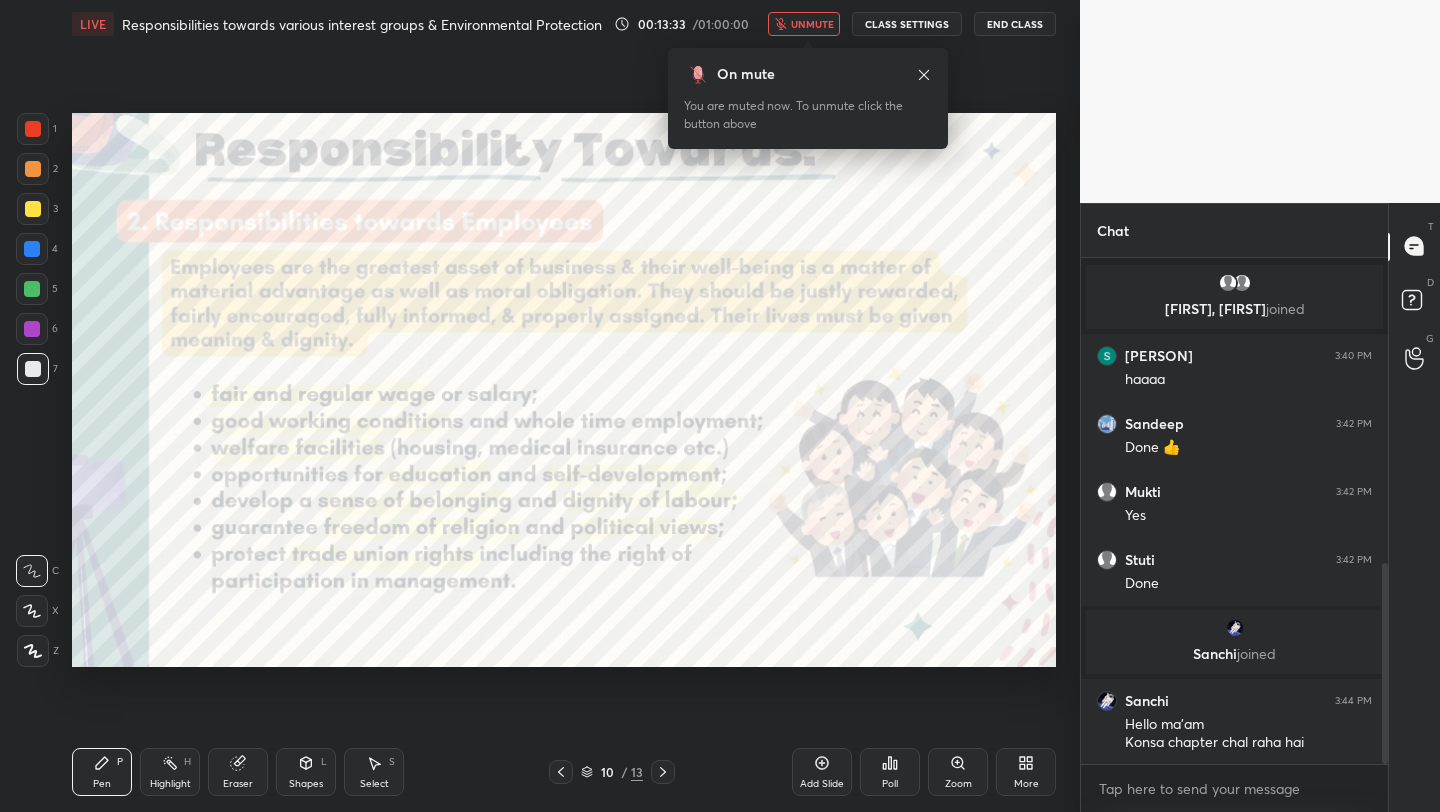 scroll, scrollTop: 770, scrollLeft: 0, axis: vertical 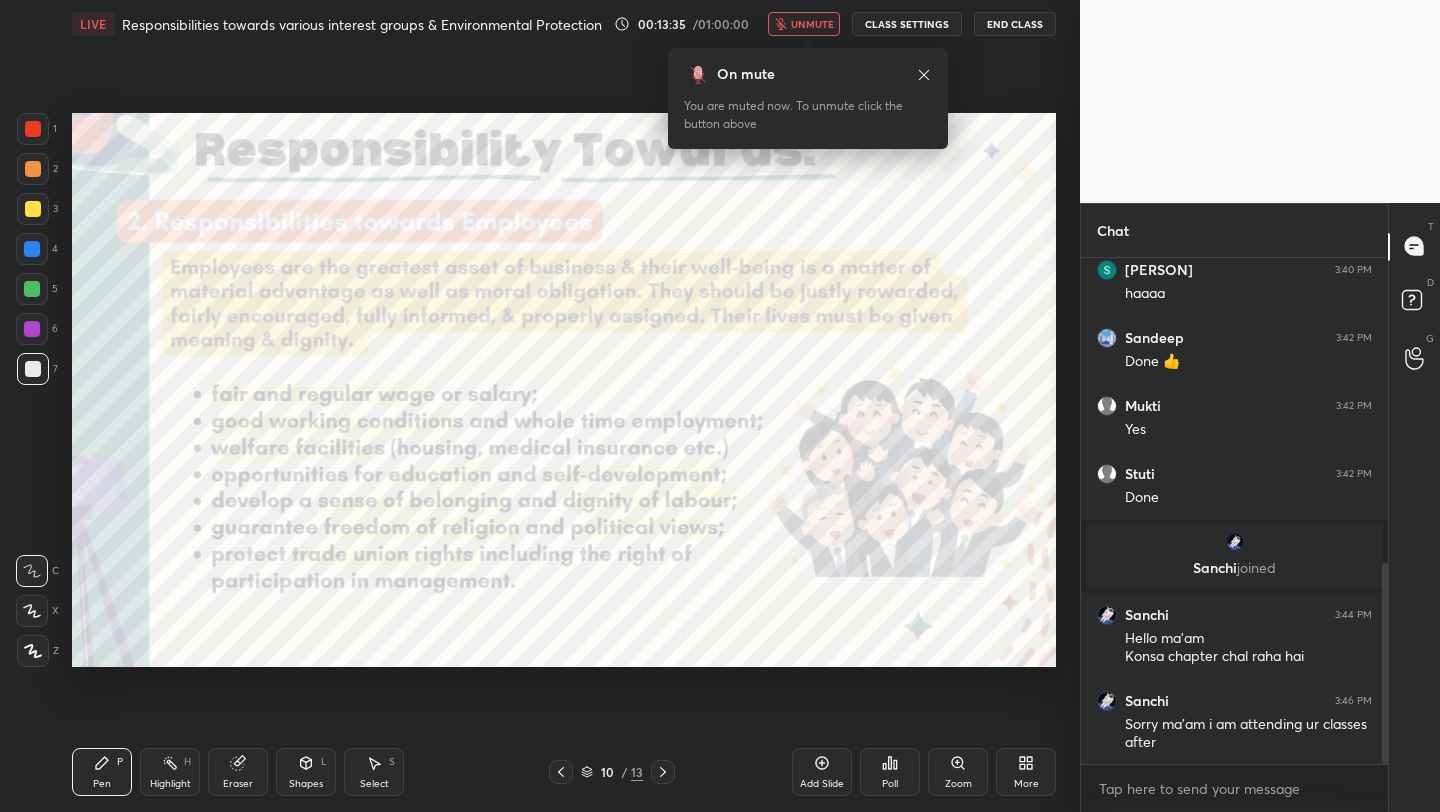 click on "unmute" at bounding box center [812, 24] 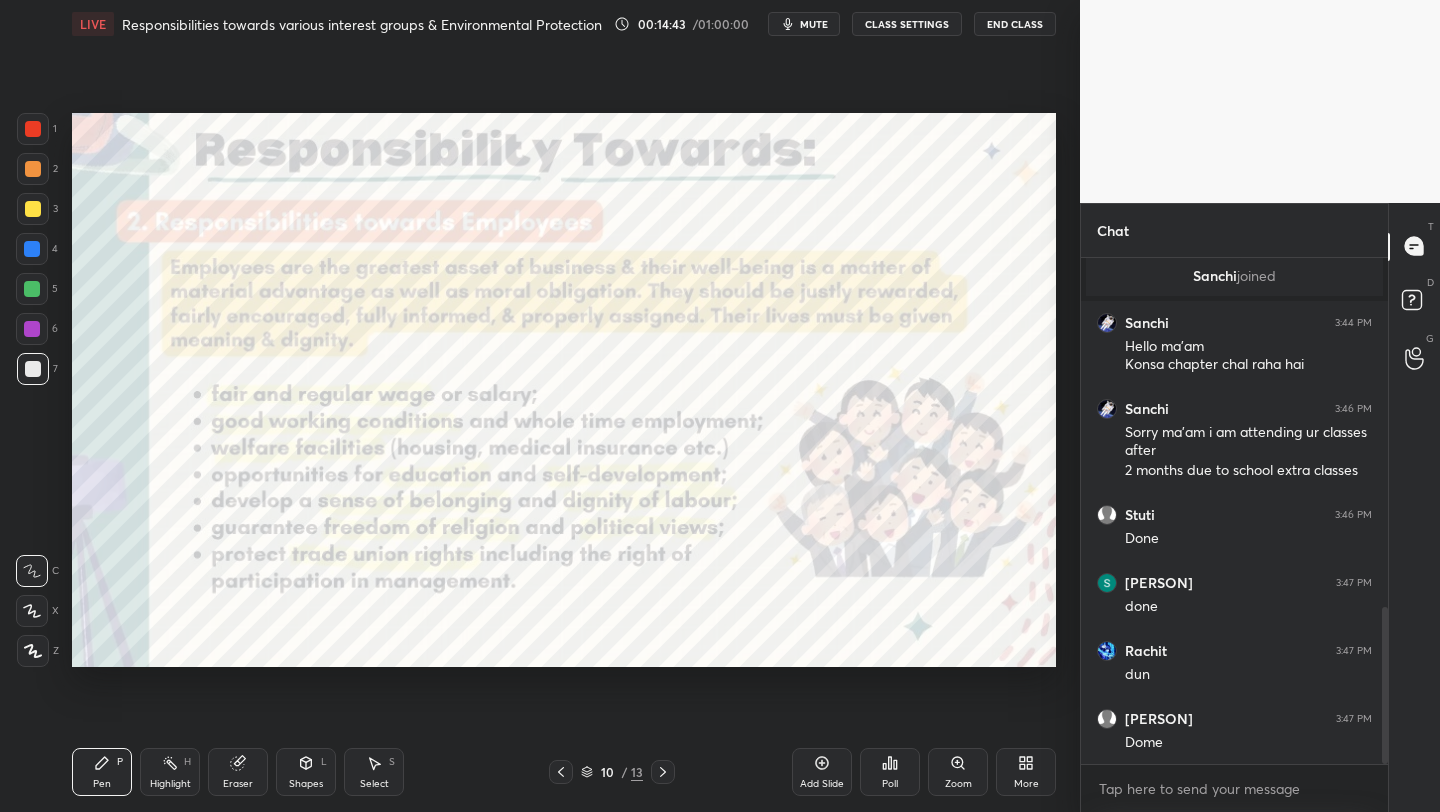 scroll, scrollTop: 1130, scrollLeft: 0, axis: vertical 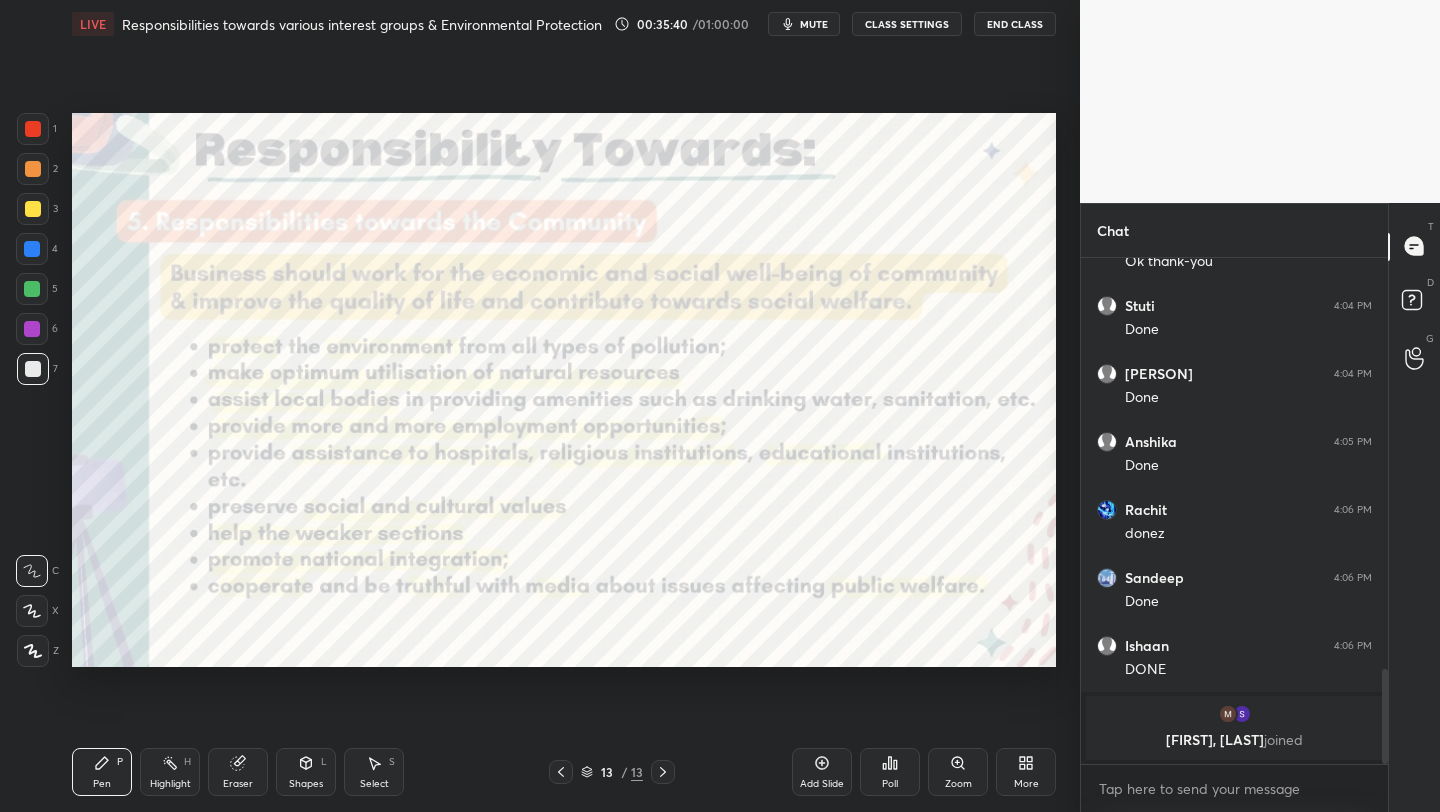 click 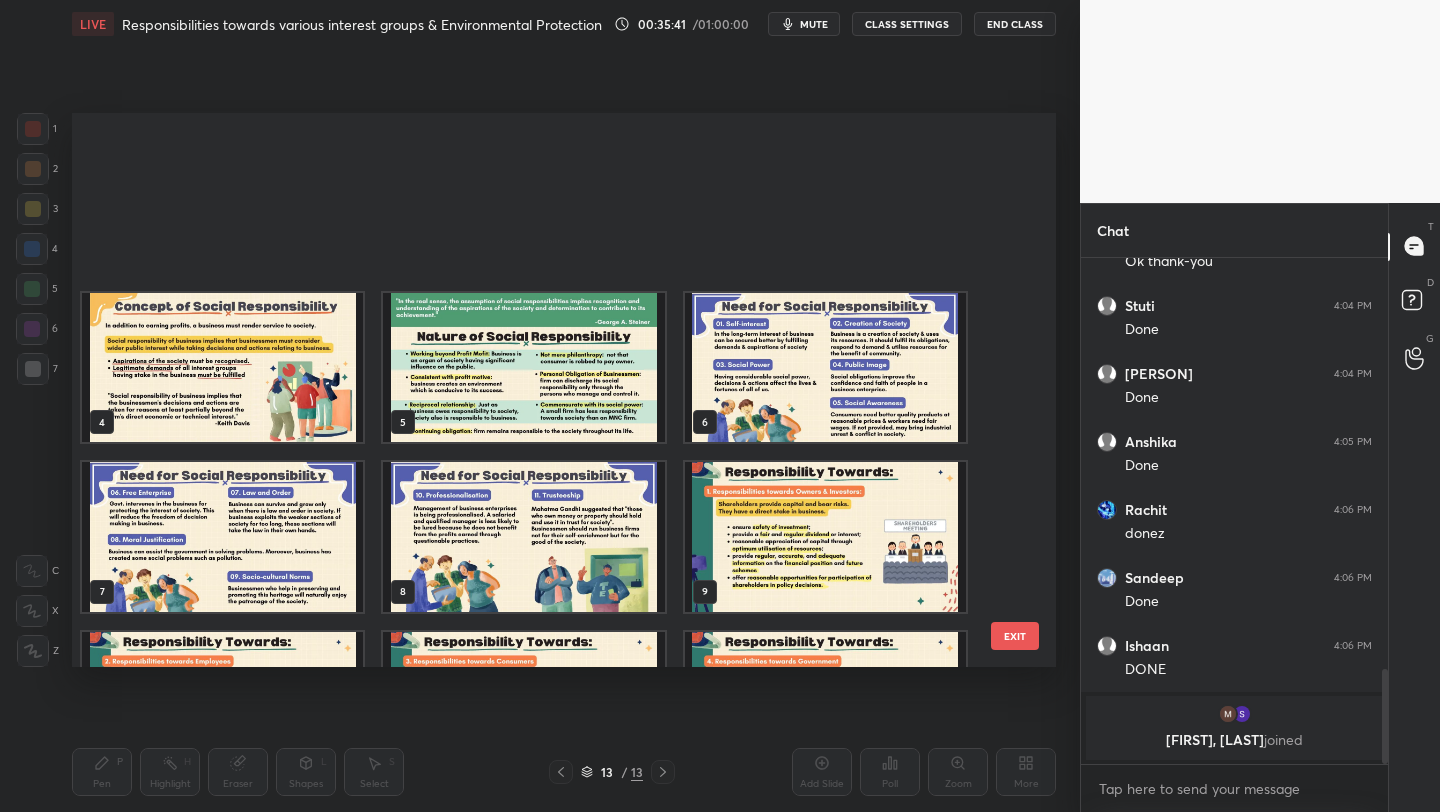 scroll, scrollTop: 293, scrollLeft: 0, axis: vertical 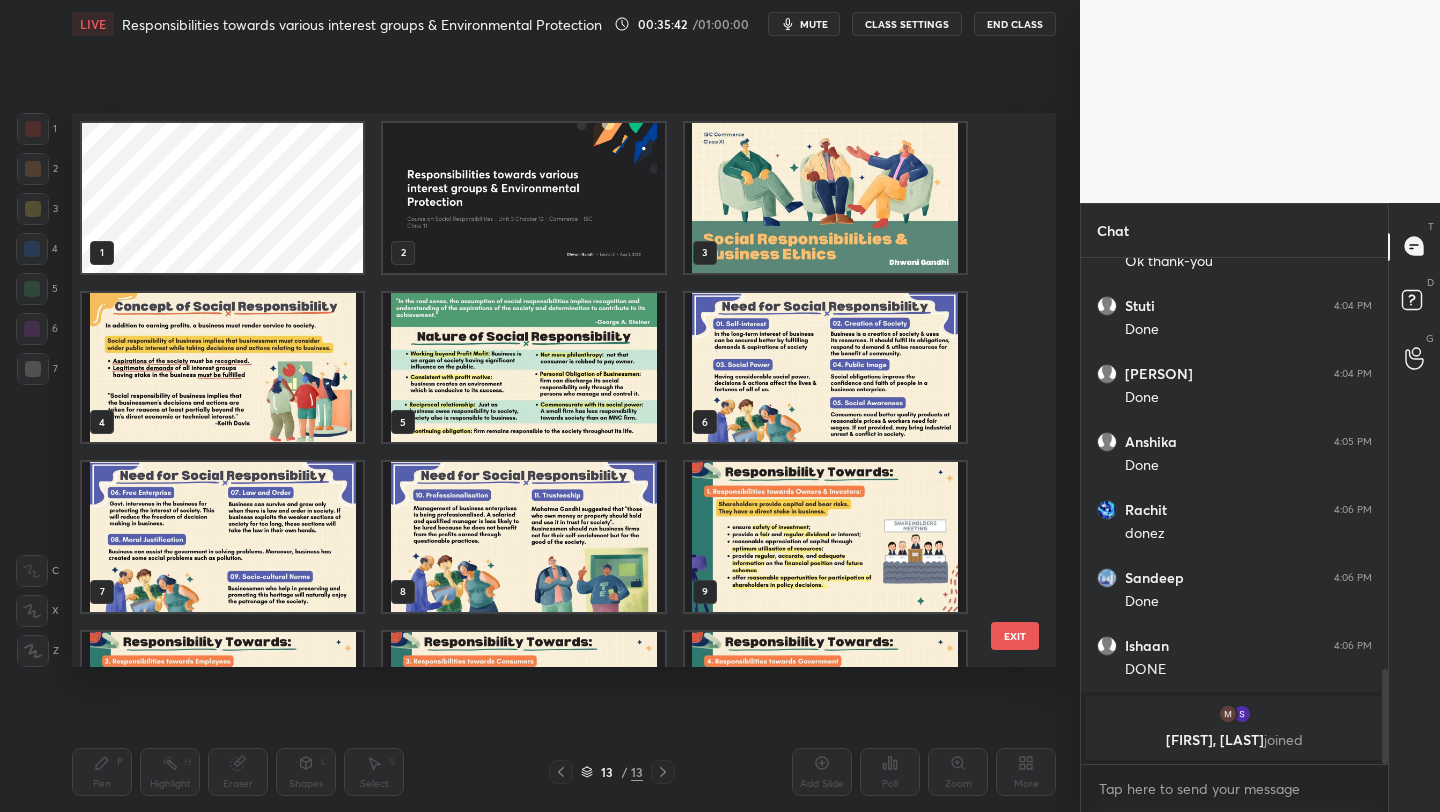 click at bounding box center (523, 198) 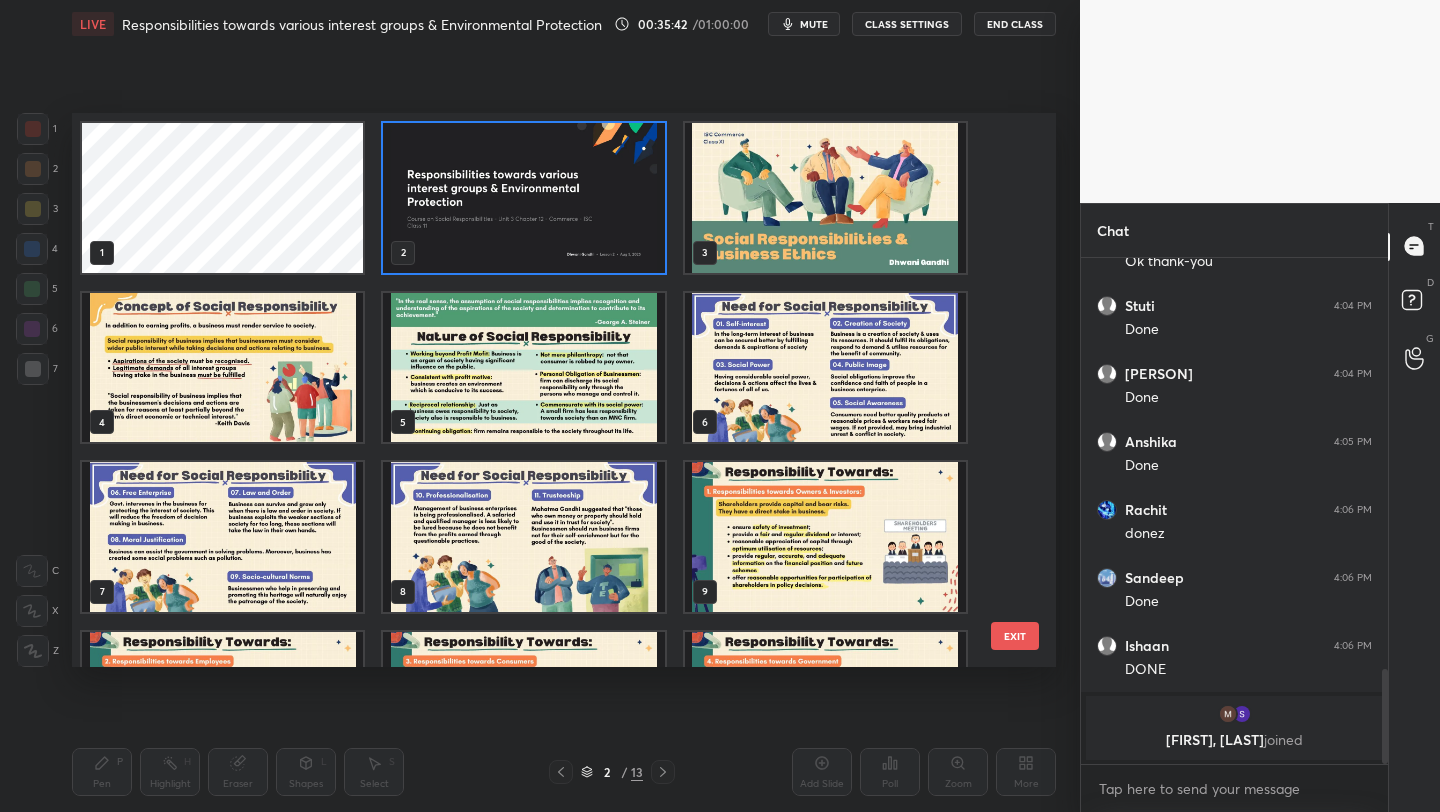 click at bounding box center [523, 198] 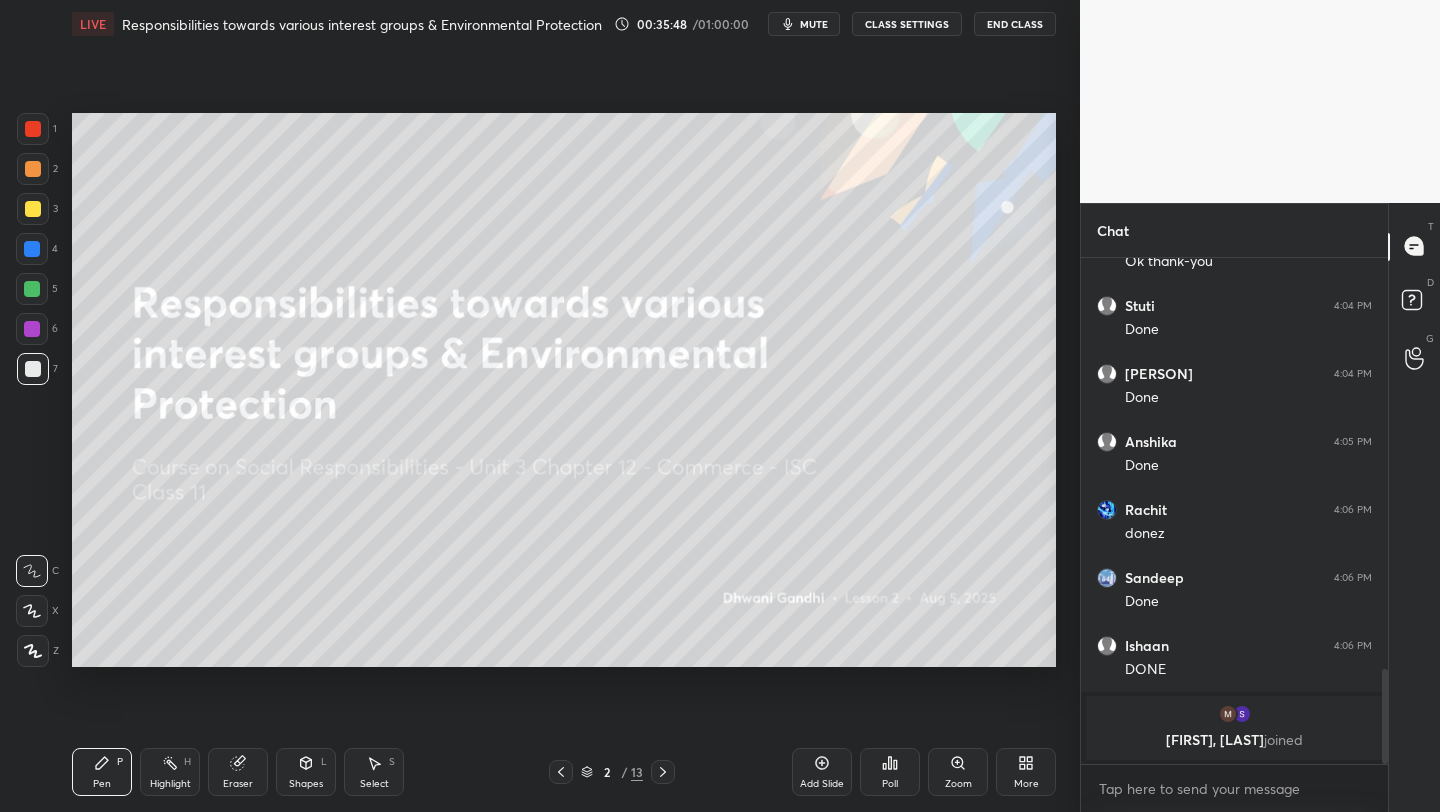 click on "Setting up your live class Poll for   secs No correct answer Start poll" at bounding box center (564, 390) 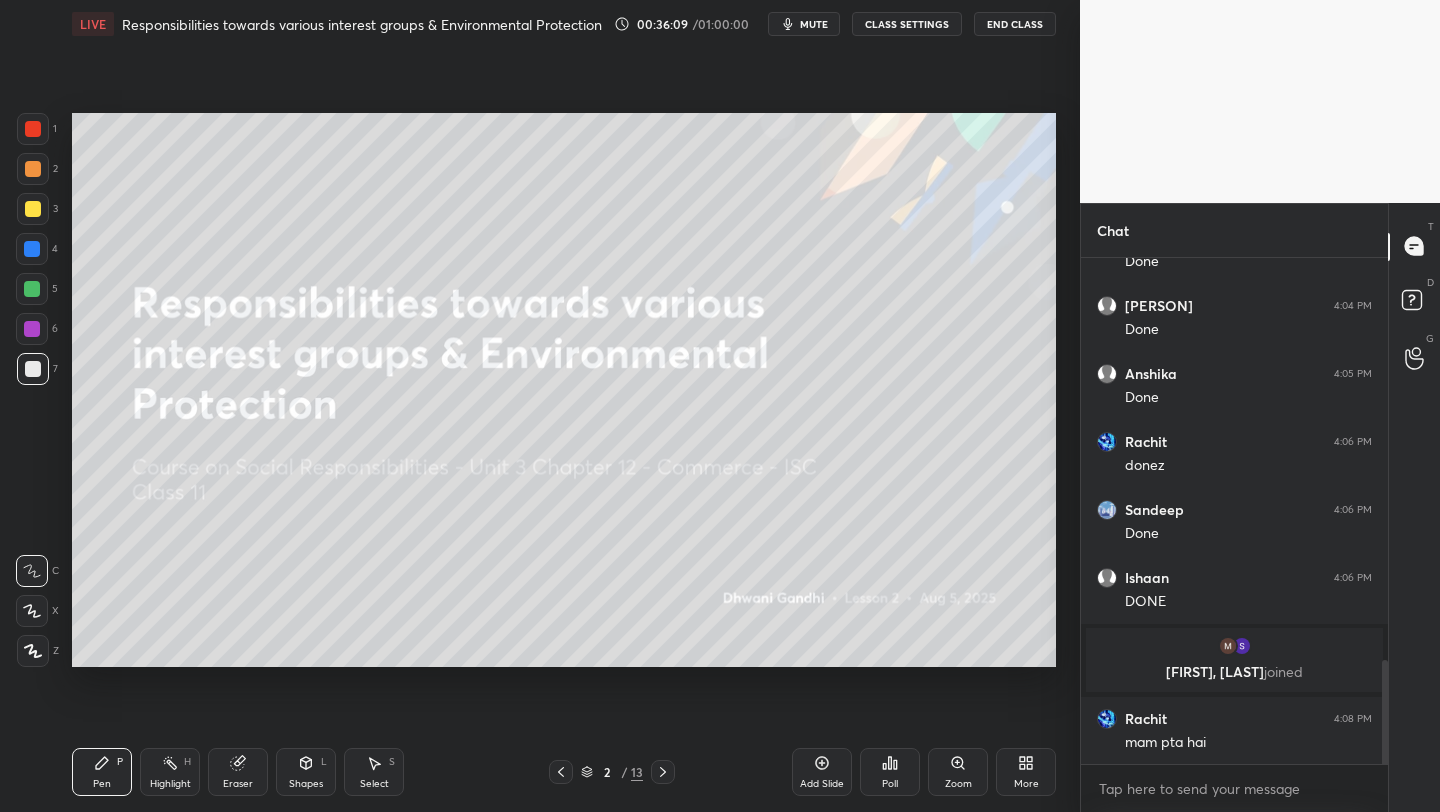 scroll, scrollTop: 1968, scrollLeft: 0, axis: vertical 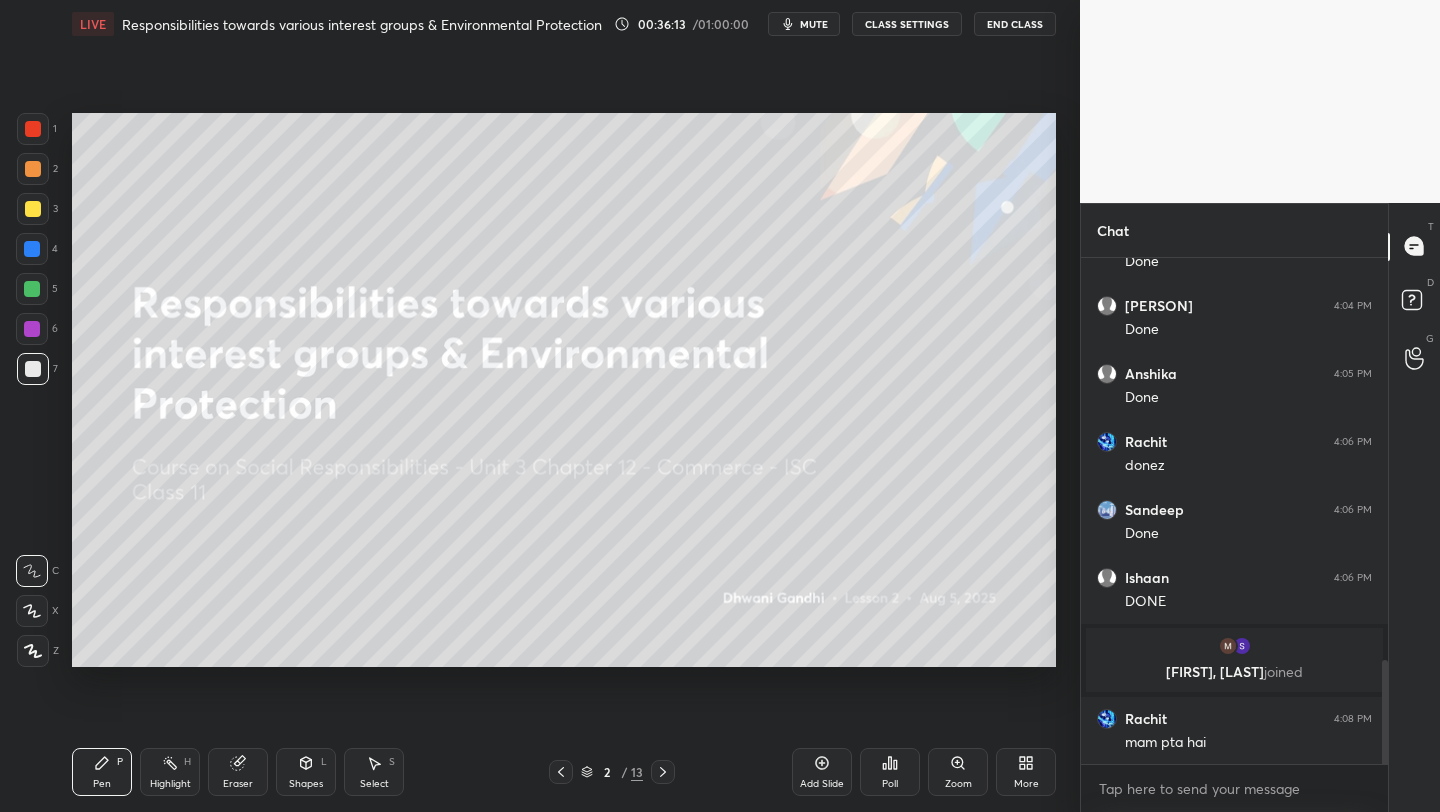 click 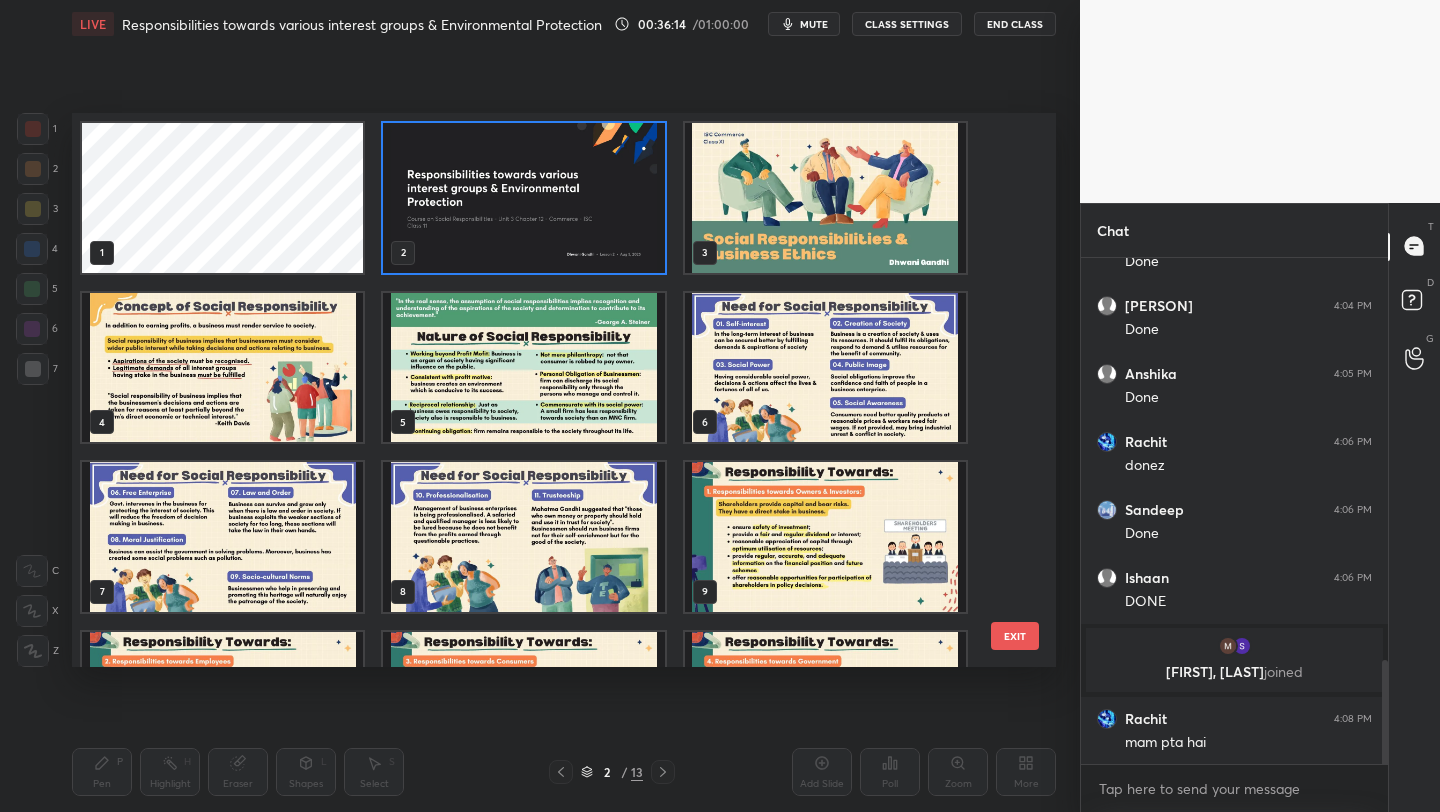 scroll, scrollTop: 7, scrollLeft: 11, axis: both 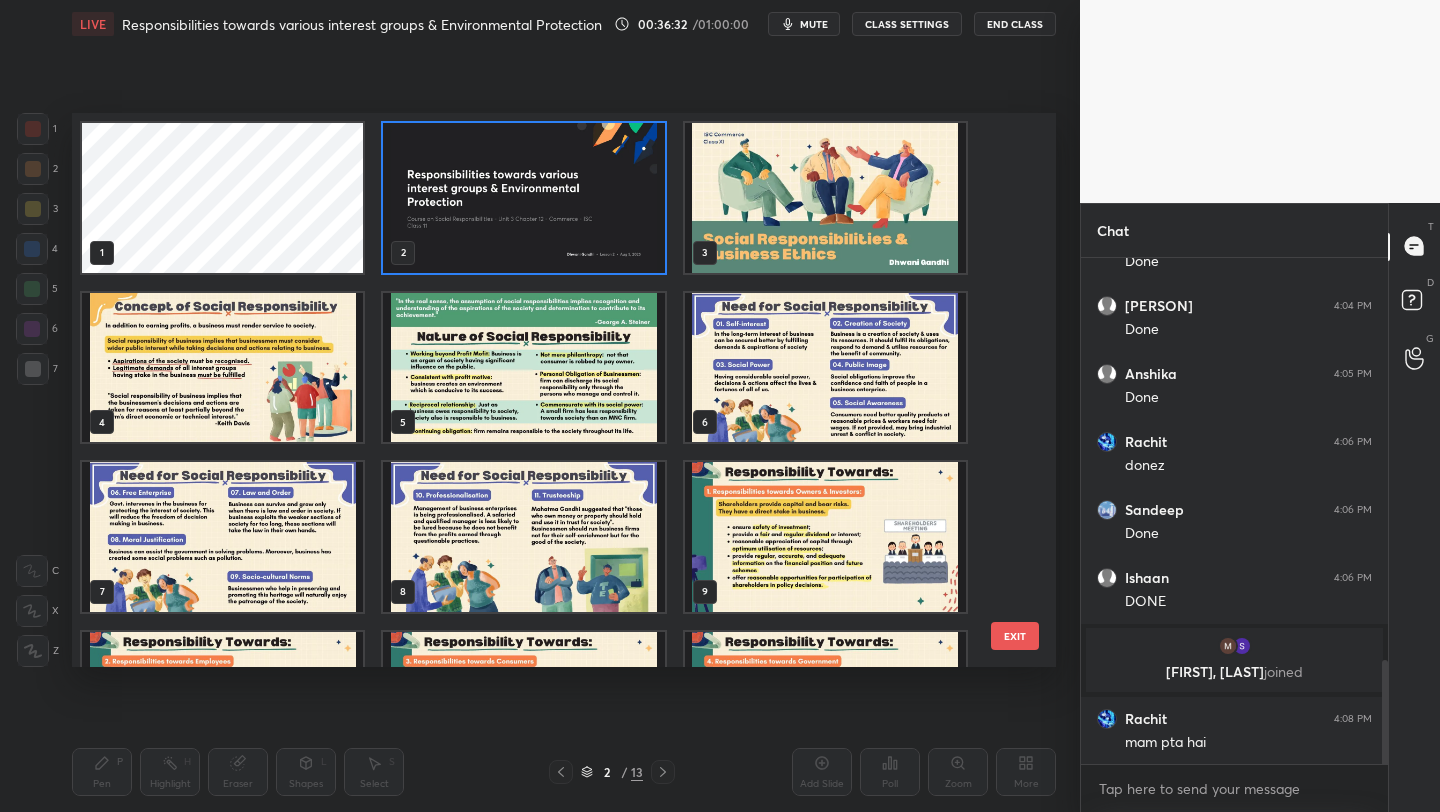 click at bounding box center (825, 198) 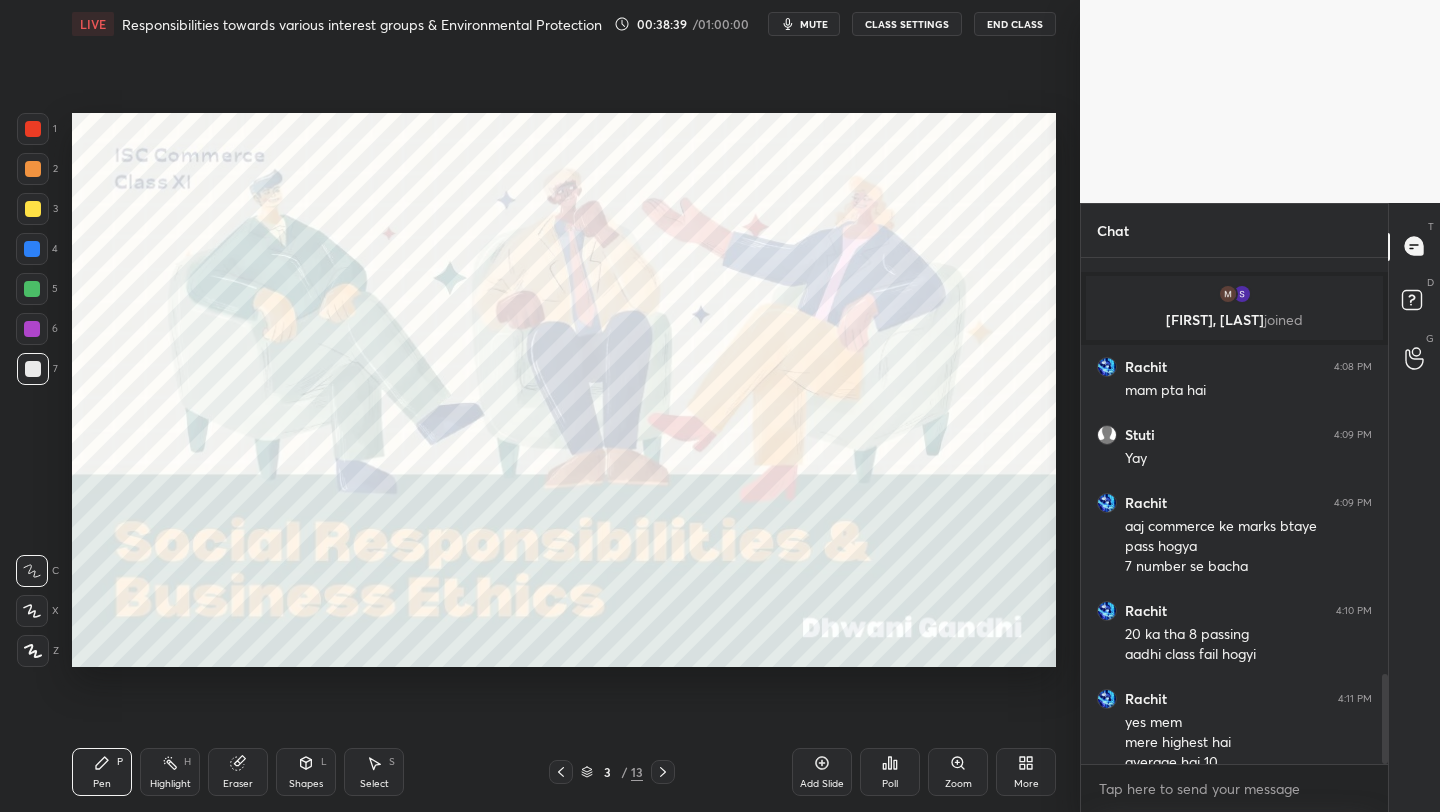 scroll, scrollTop: 2340, scrollLeft: 0, axis: vertical 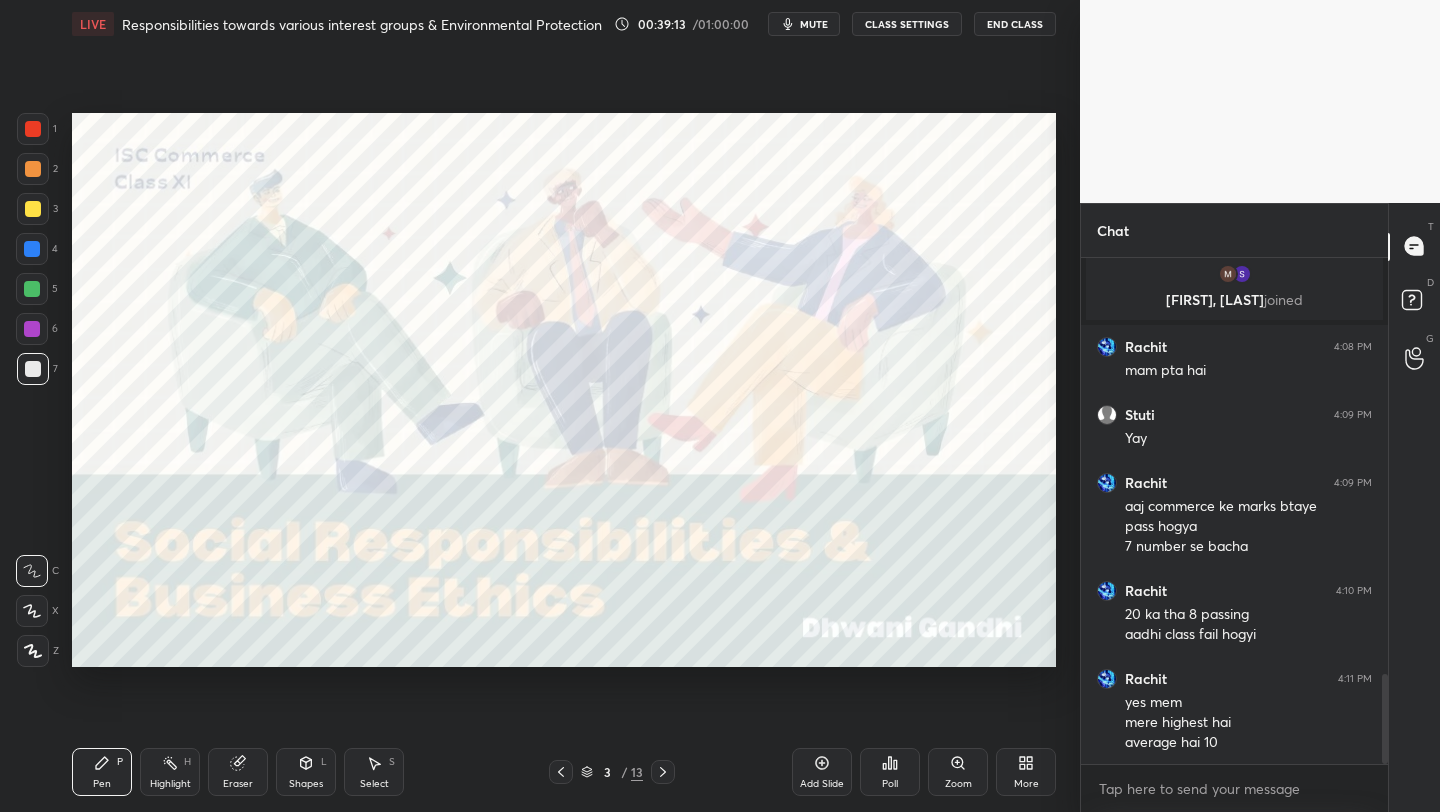 click 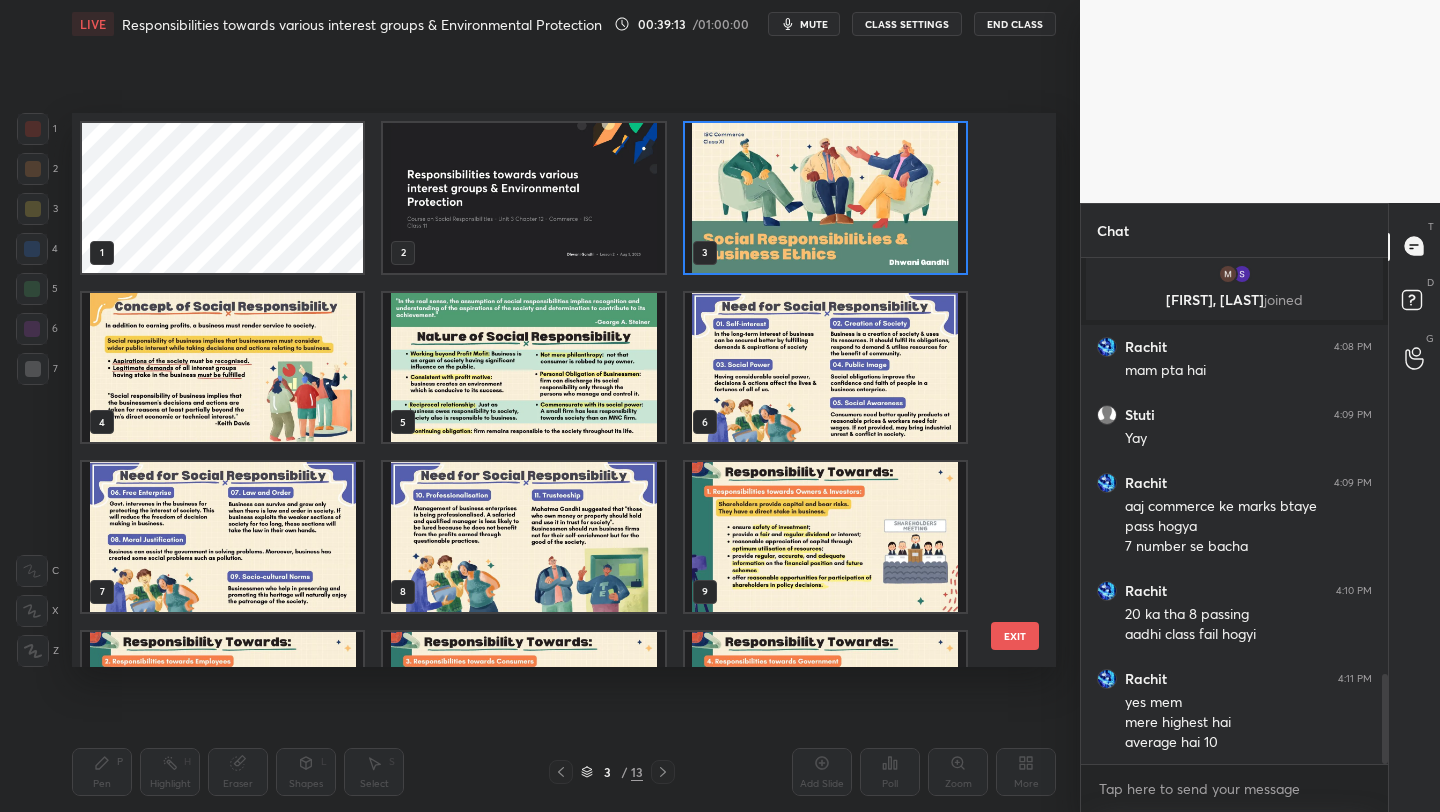 scroll, scrollTop: 7, scrollLeft: 11, axis: both 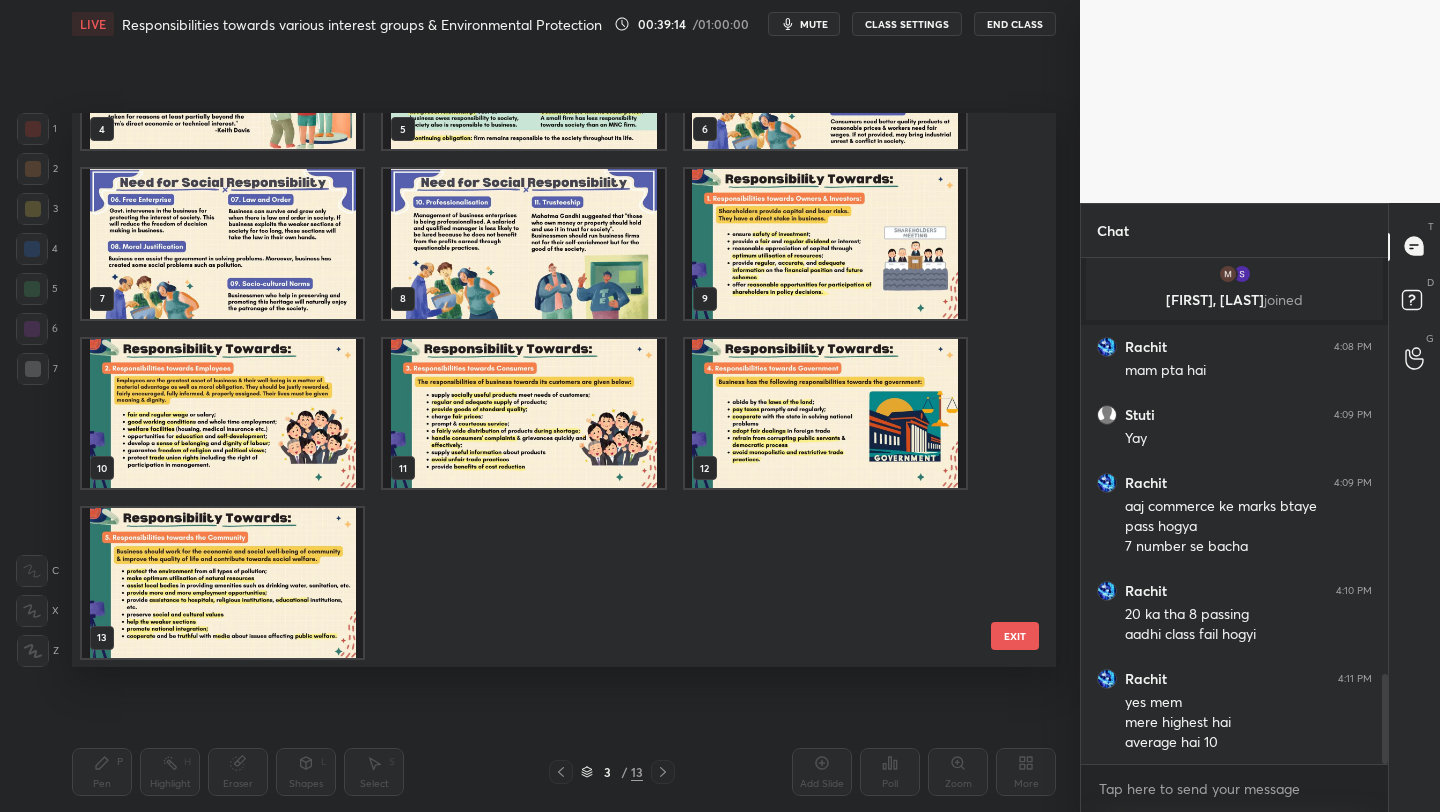 click at bounding box center [222, 583] 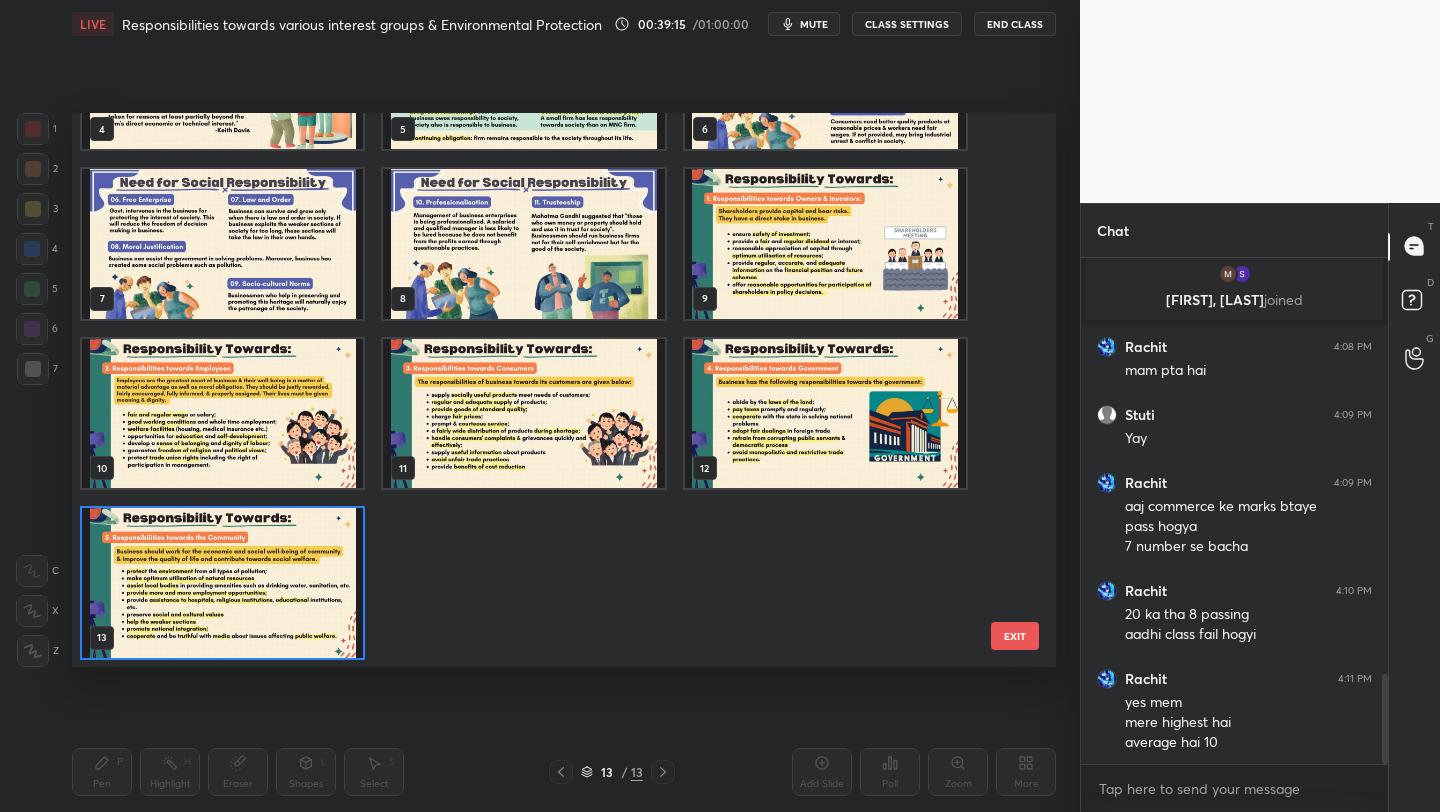 click at bounding box center (222, 583) 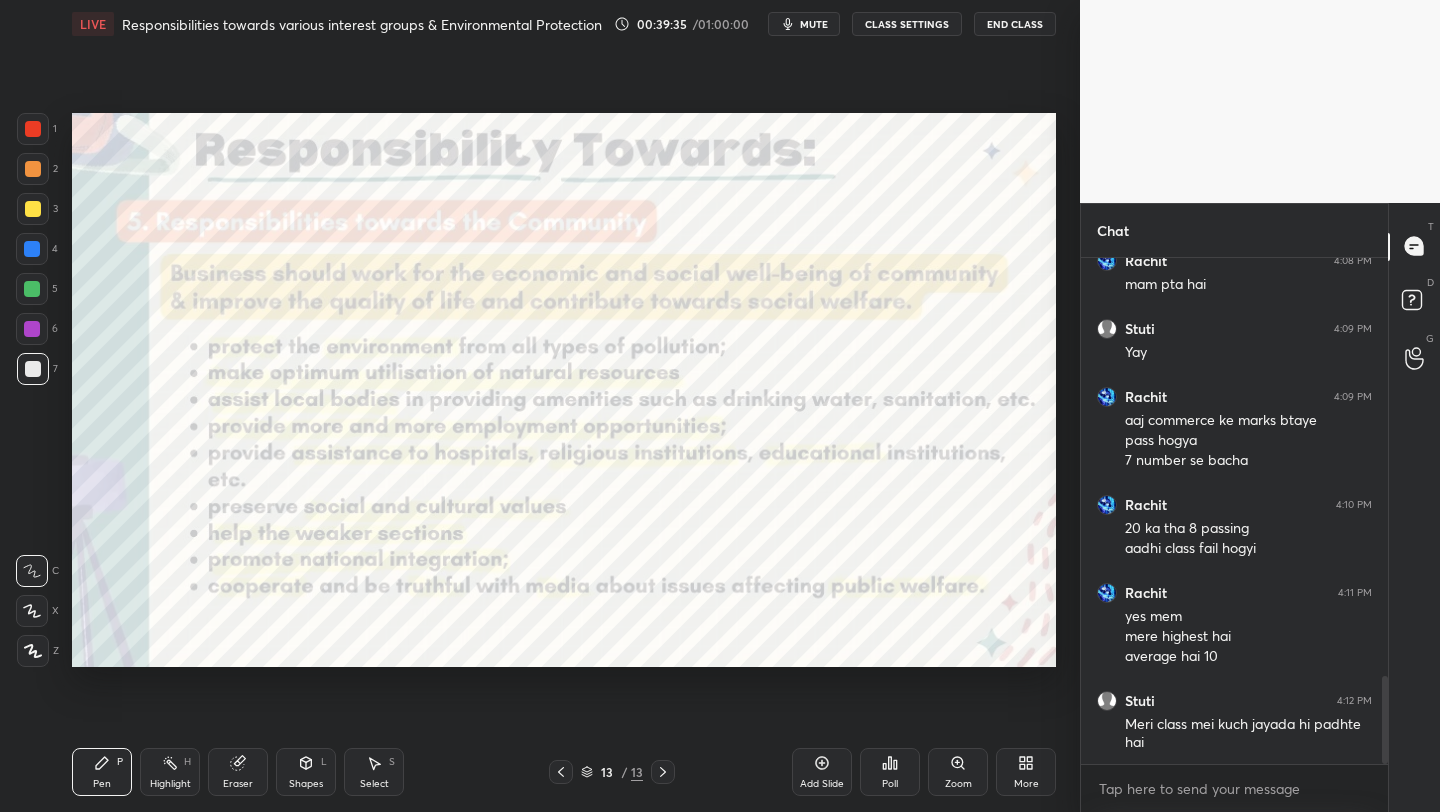 scroll, scrollTop: 2446, scrollLeft: 0, axis: vertical 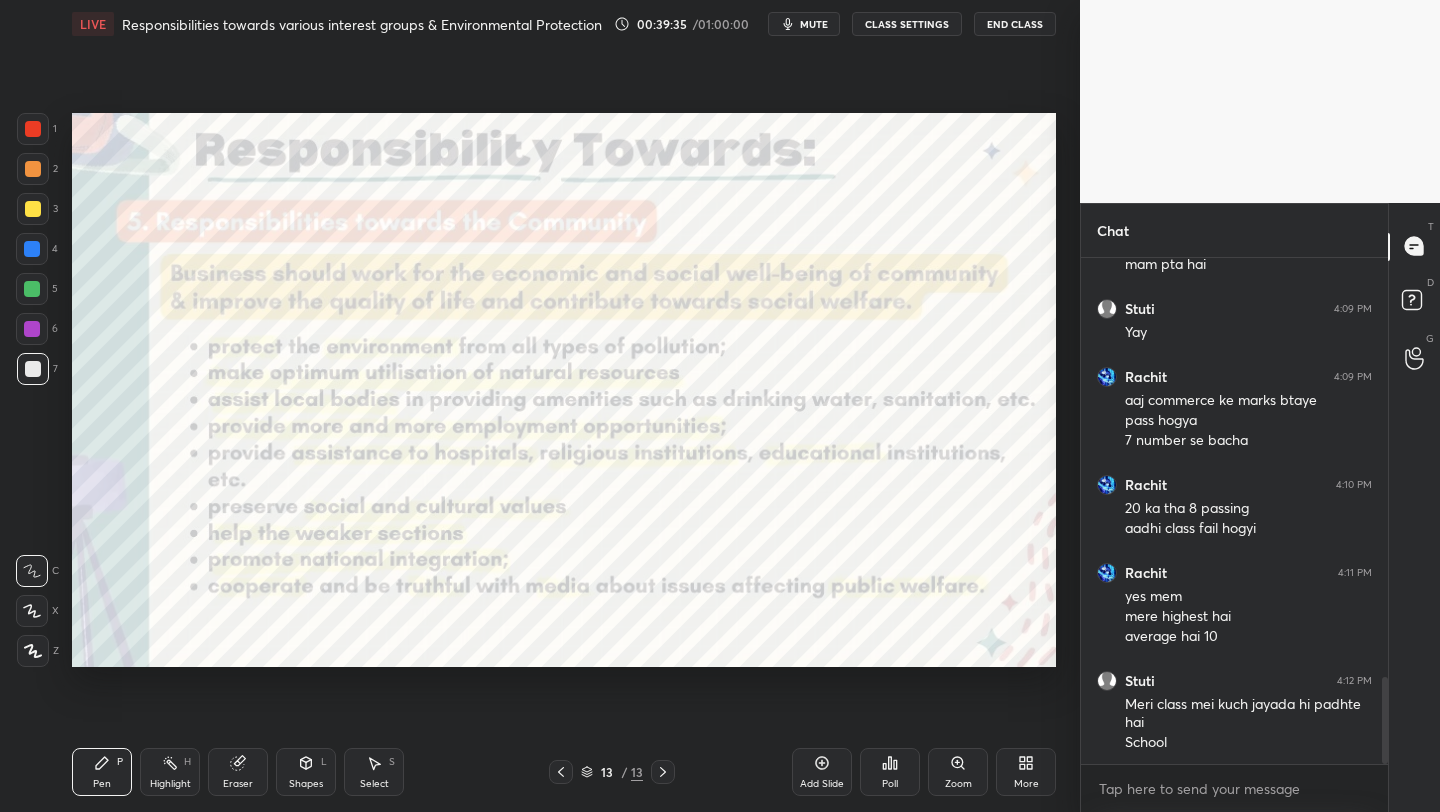 click on "More" at bounding box center (1026, 772) 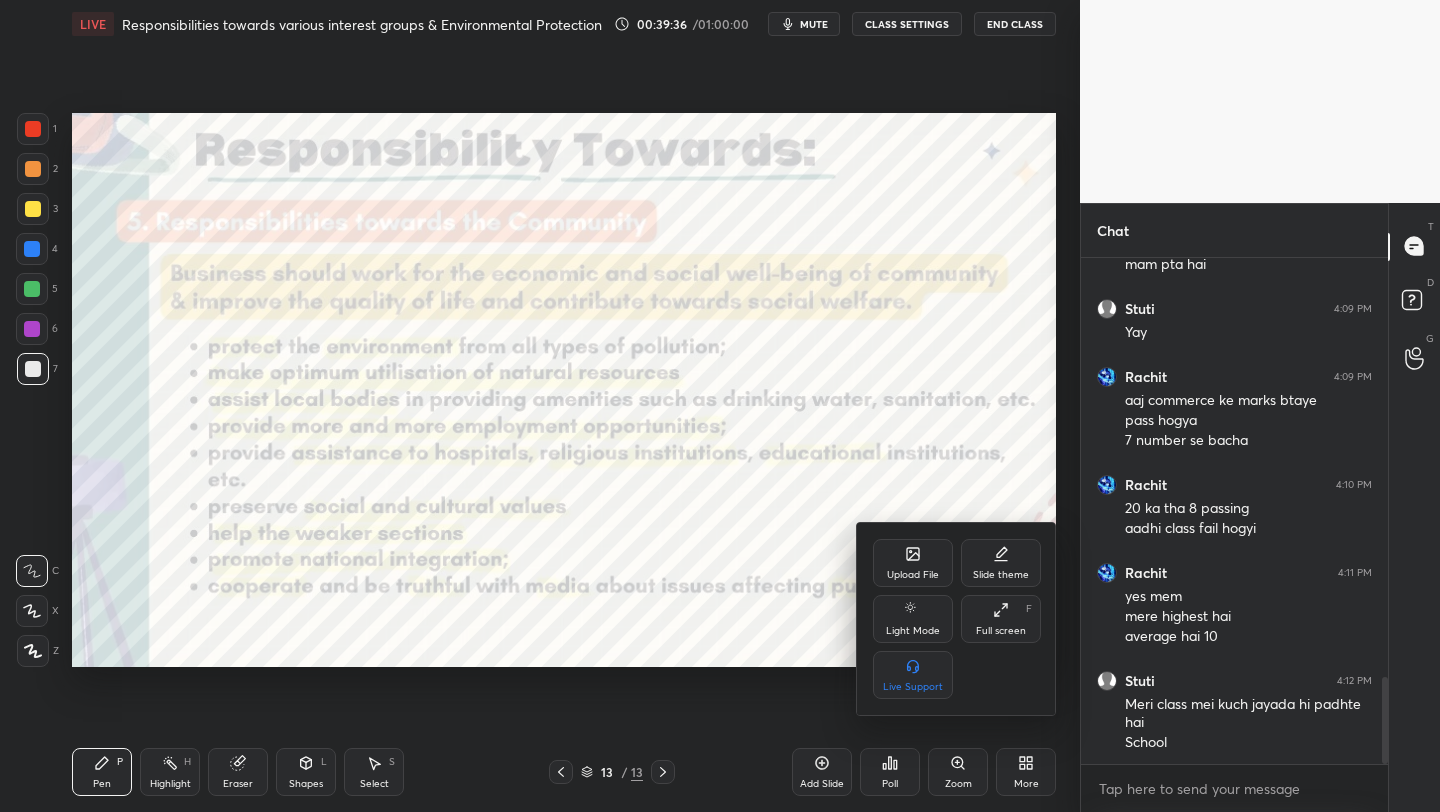 click on "Upload File" at bounding box center (913, 563) 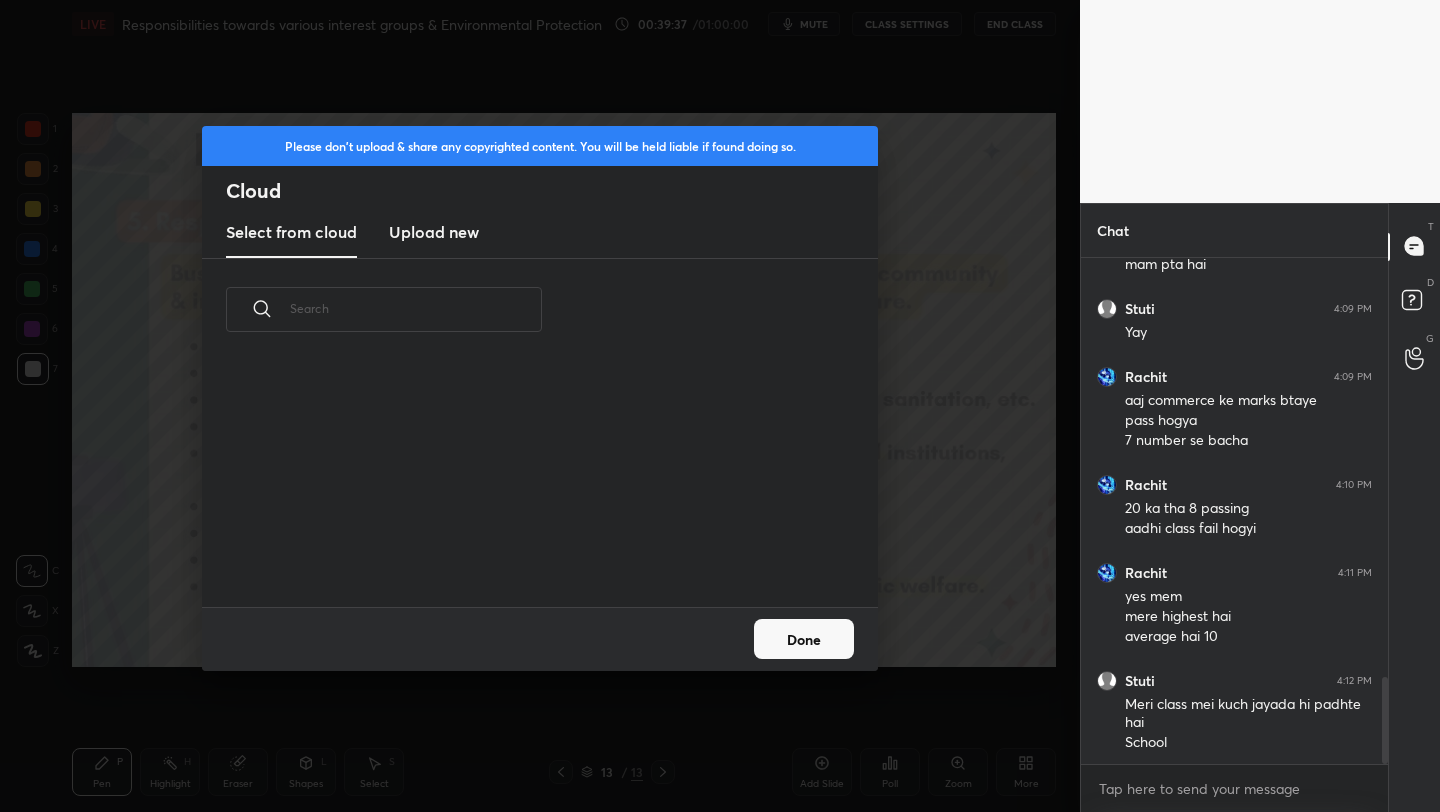 scroll, scrollTop: 7, scrollLeft: 11, axis: both 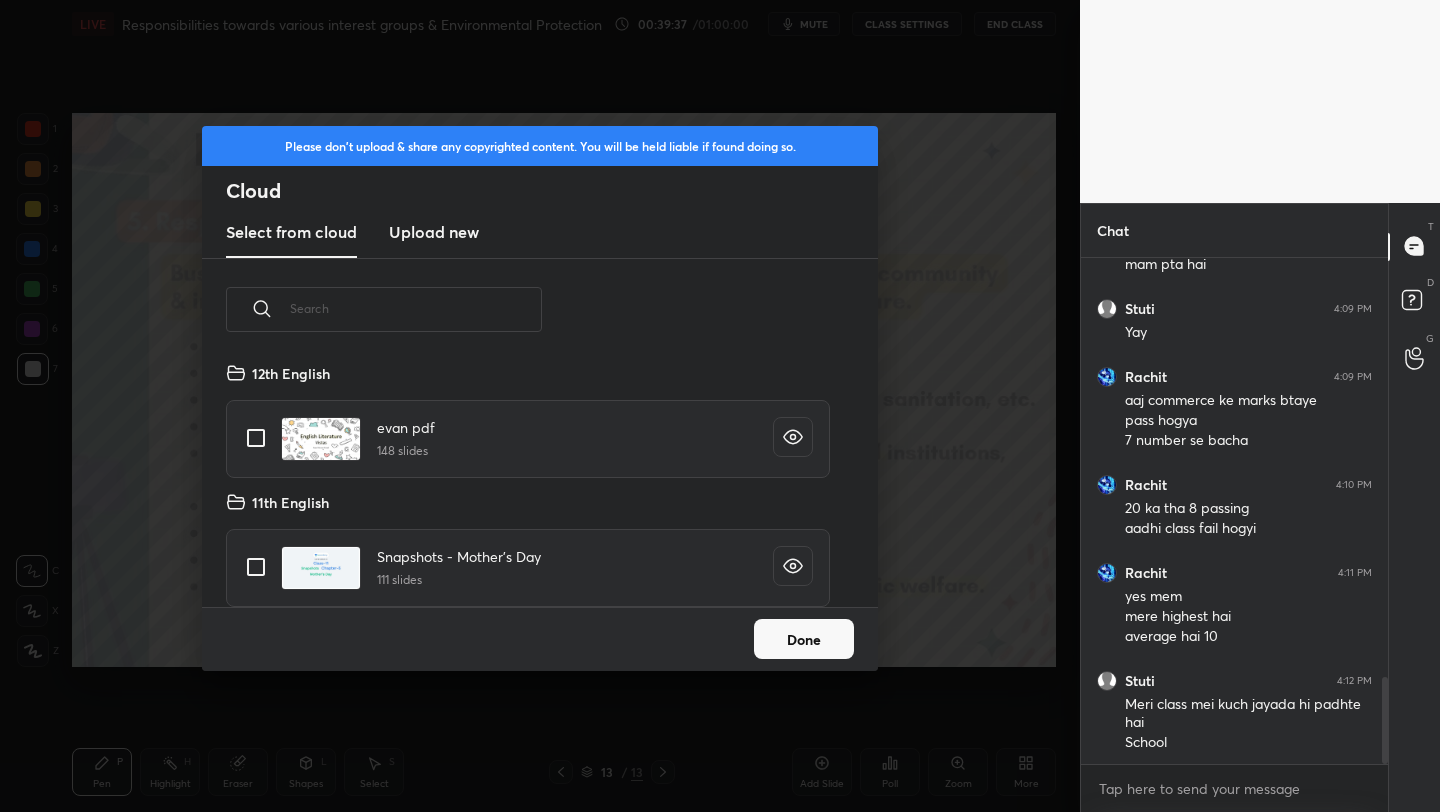 click on "Upload new" at bounding box center [434, 232] 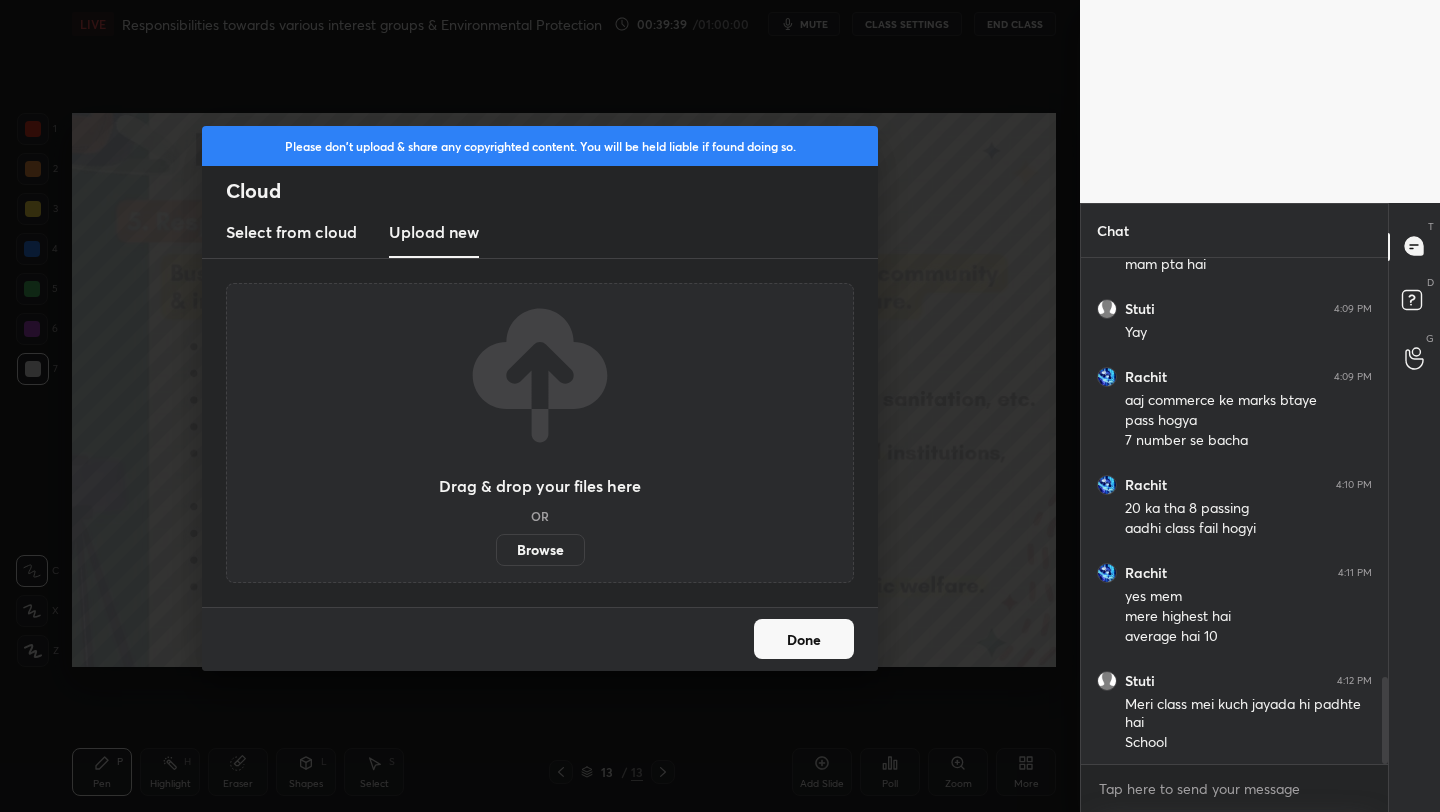 click on "Browse" at bounding box center [540, 550] 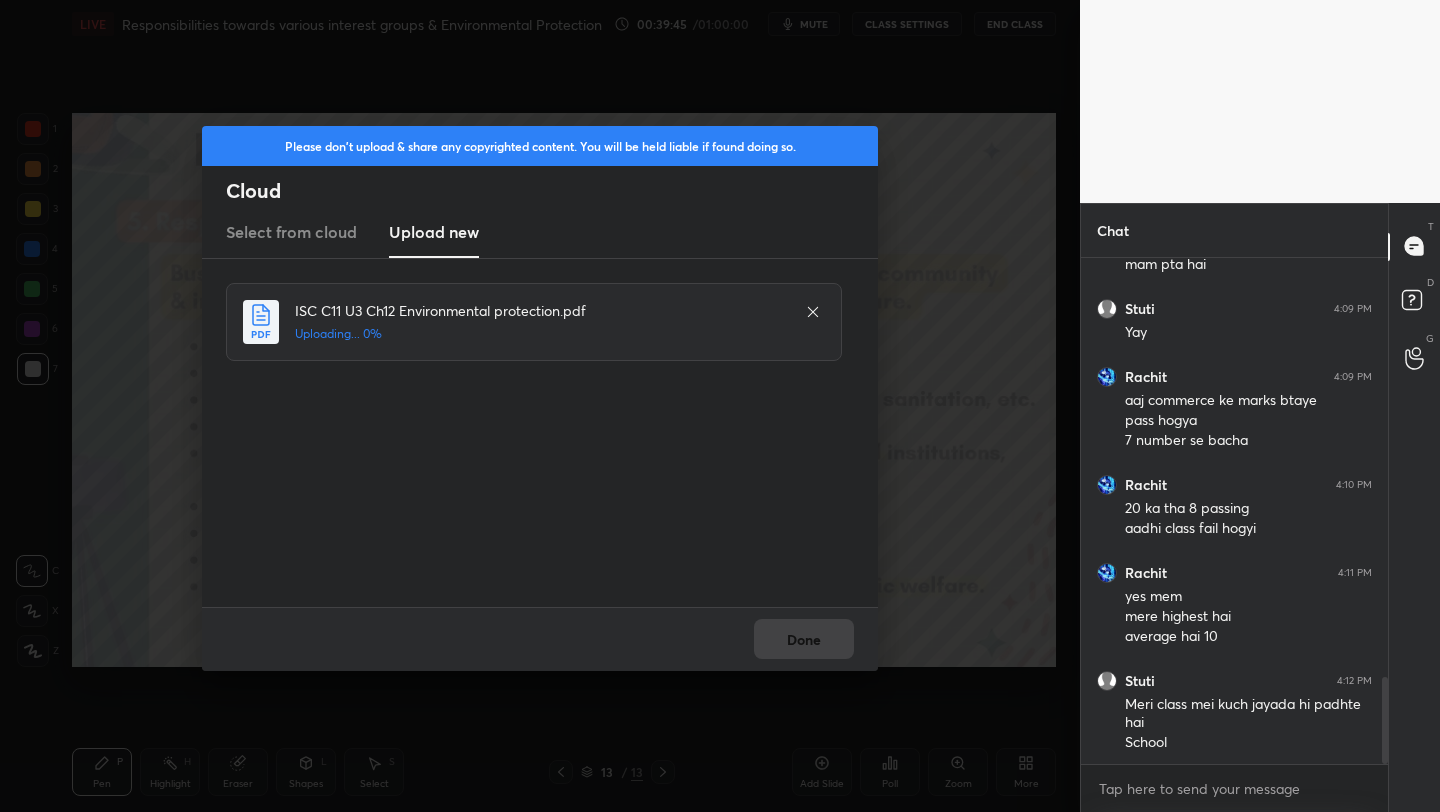 scroll, scrollTop: 2514, scrollLeft: 0, axis: vertical 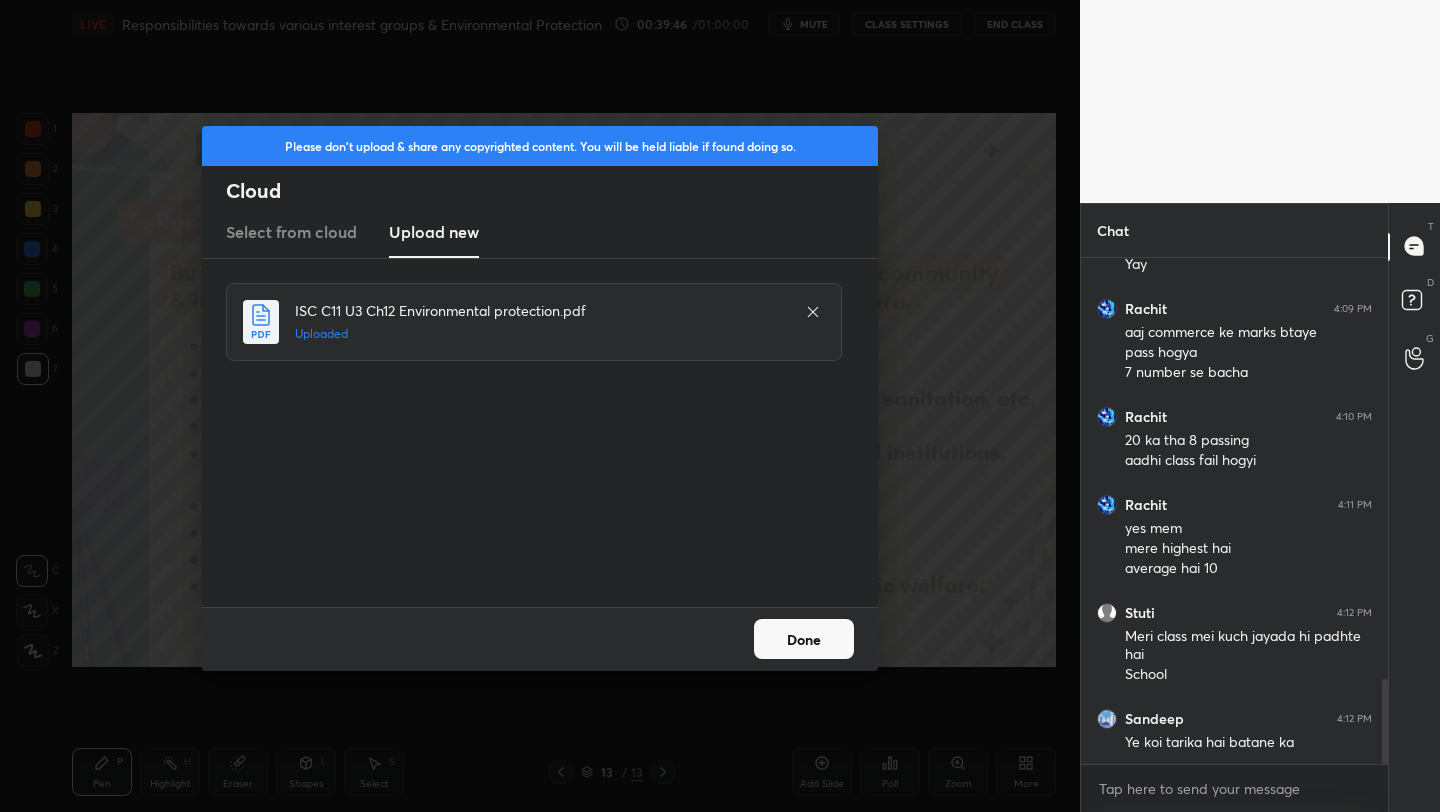 click on "Done" at bounding box center (804, 639) 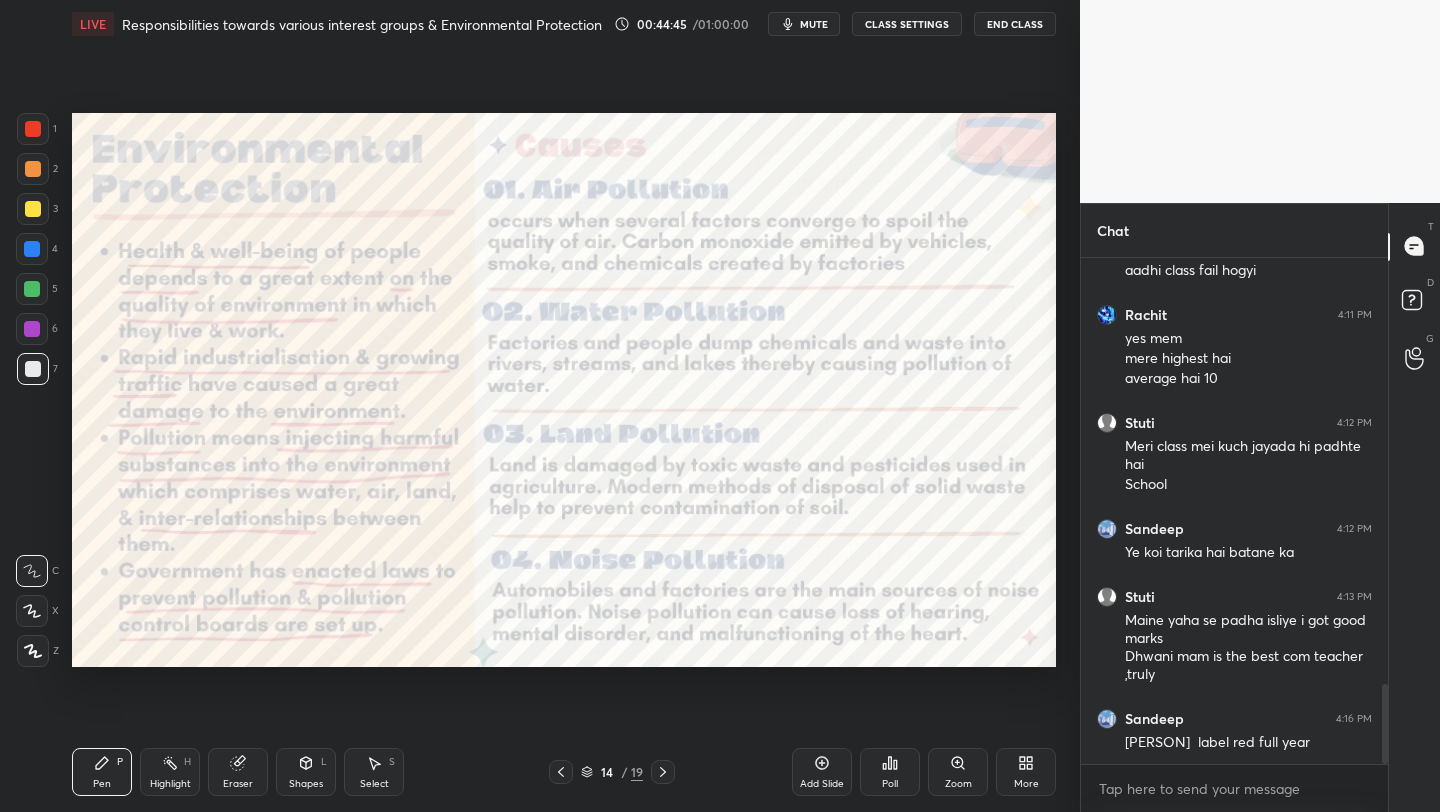 scroll, scrollTop: 2777, scrollLeft: 0, axis: vertical 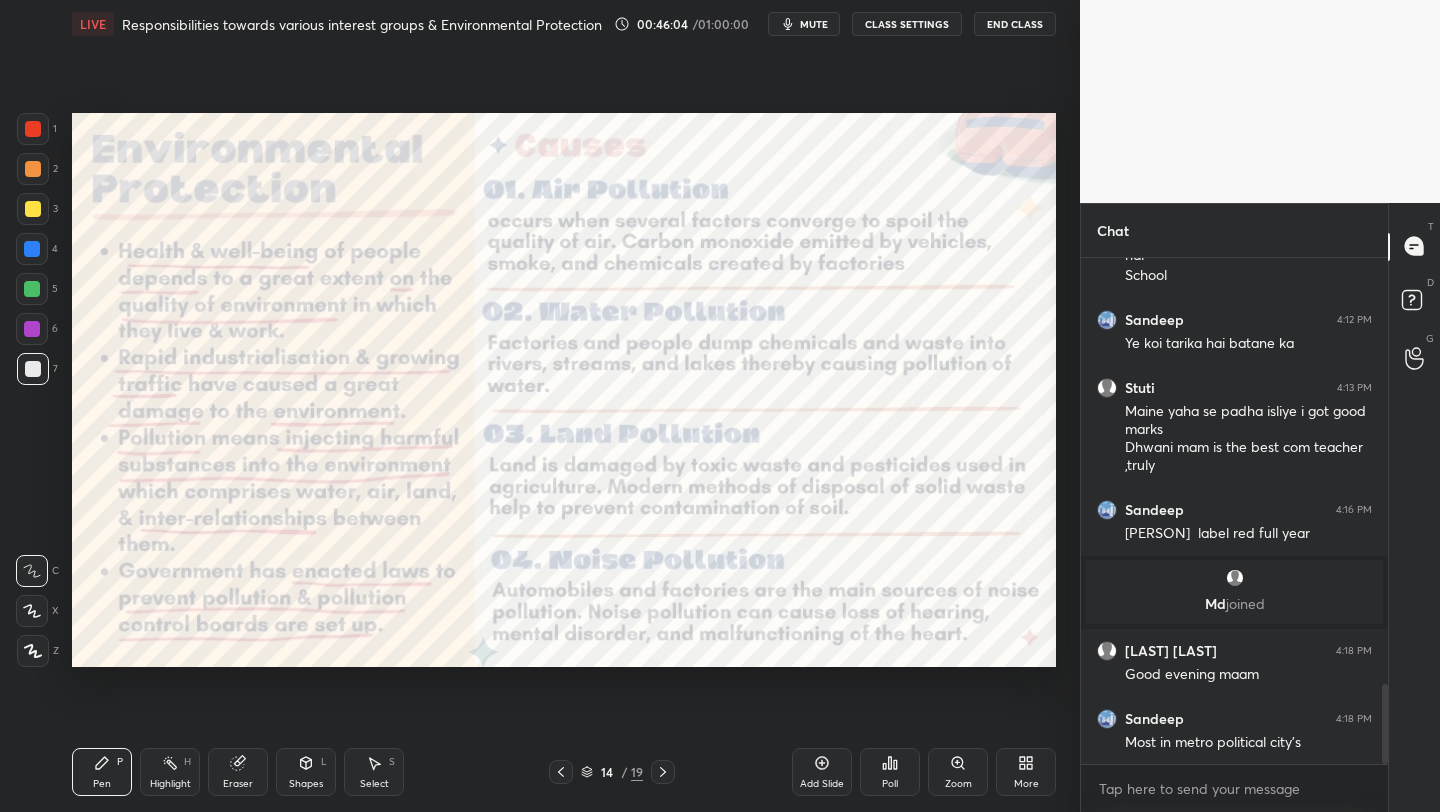 click 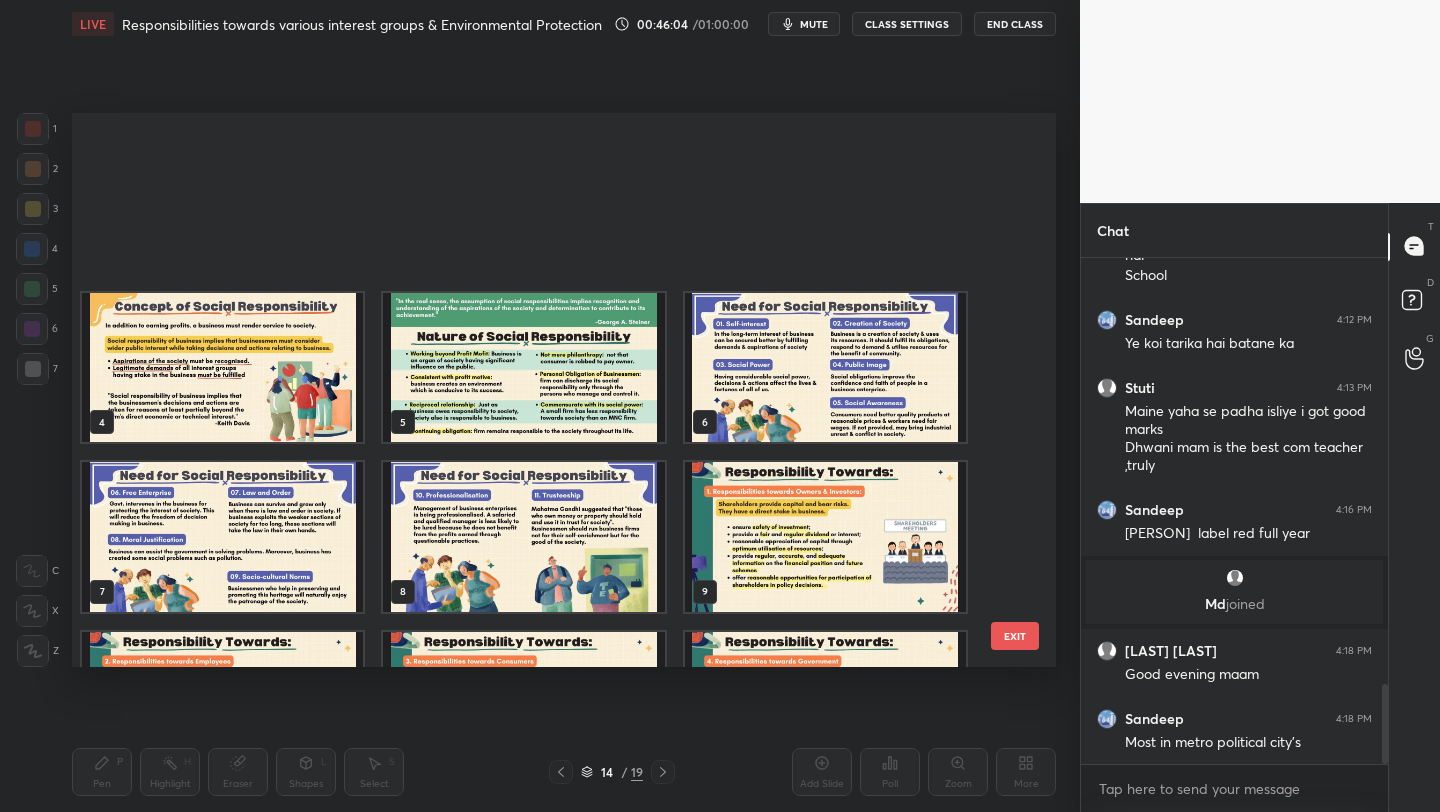 scroll, scrollTop: 293, scrollLeft: 0, axis: vertical 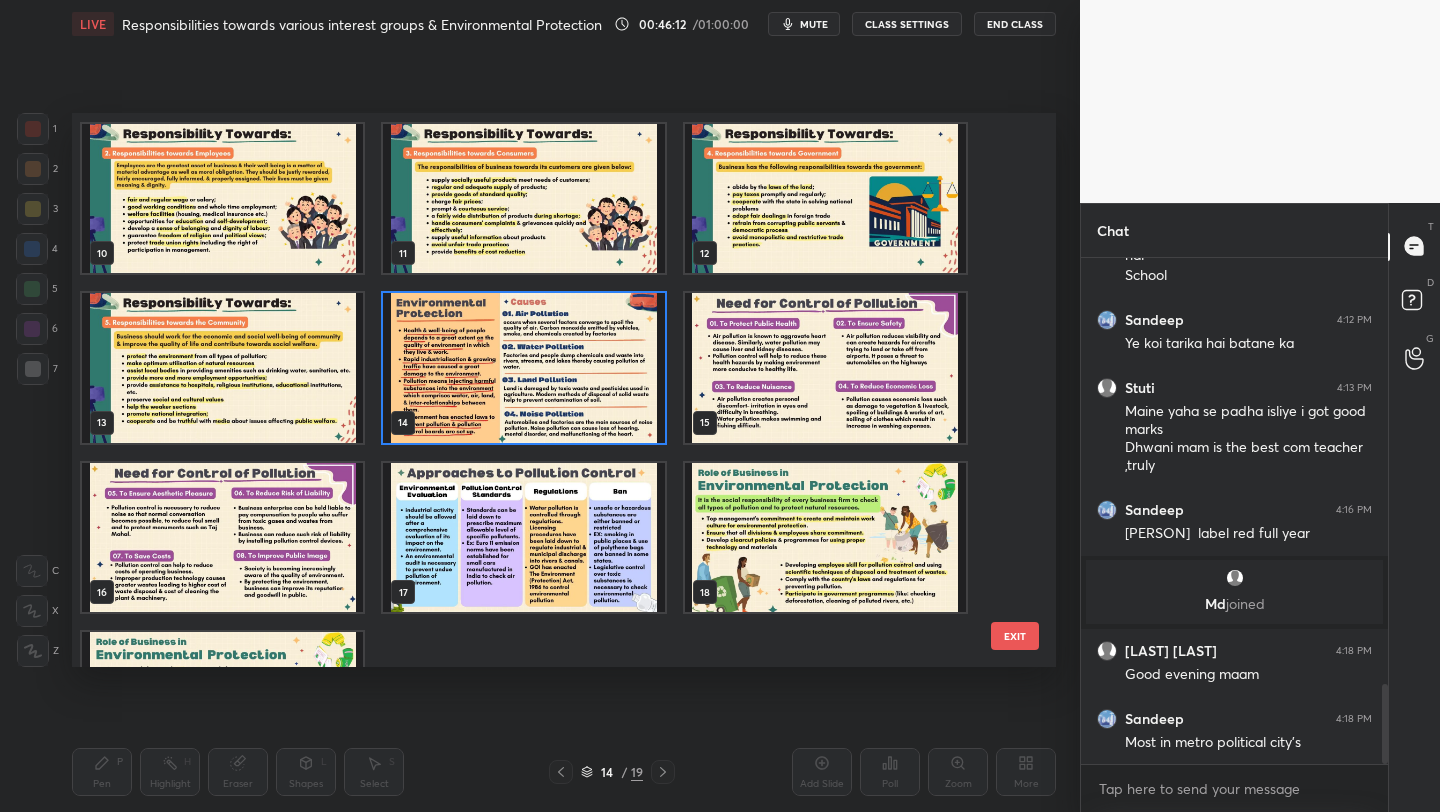 click at bounding box center [825, 368] 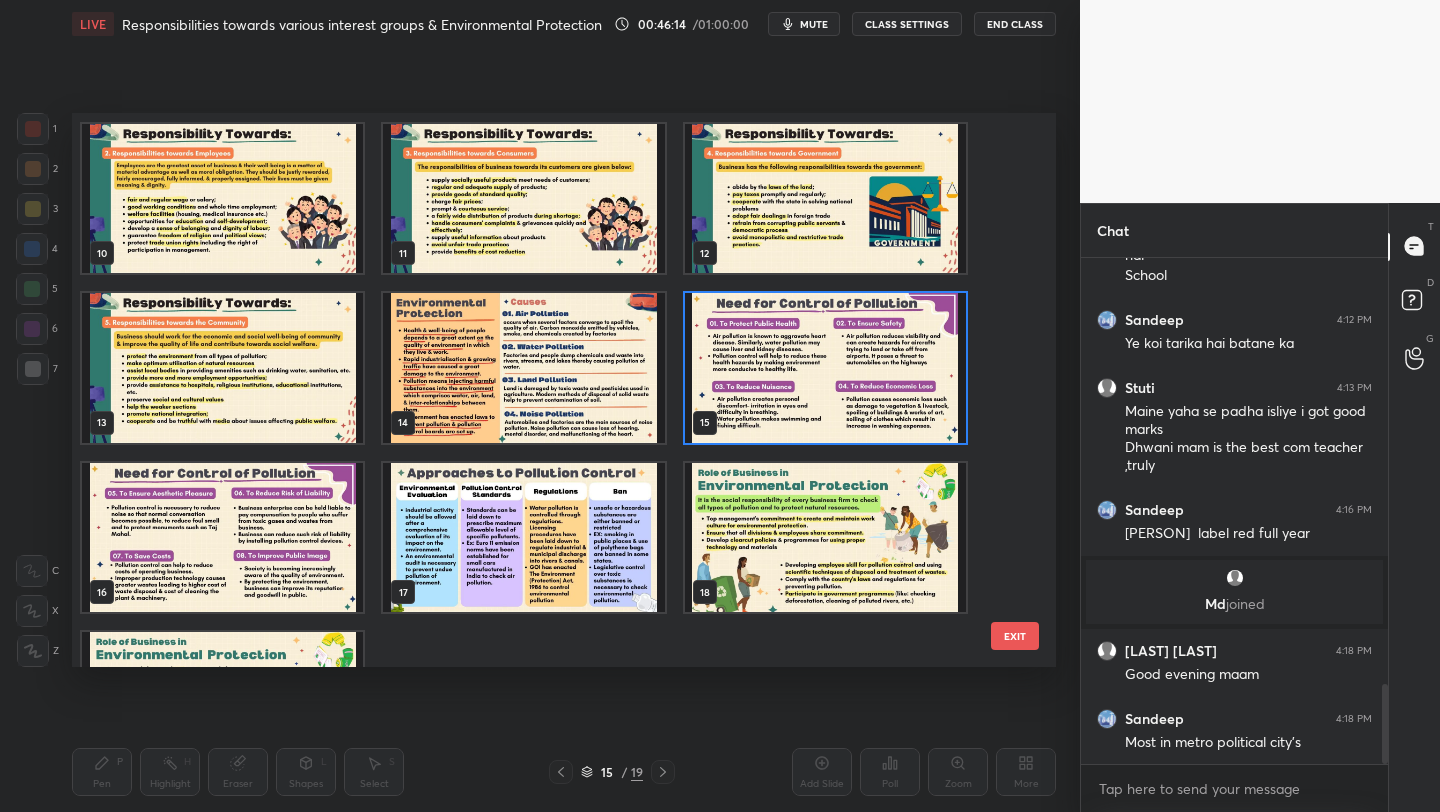 click at bounding box center (825, 368) 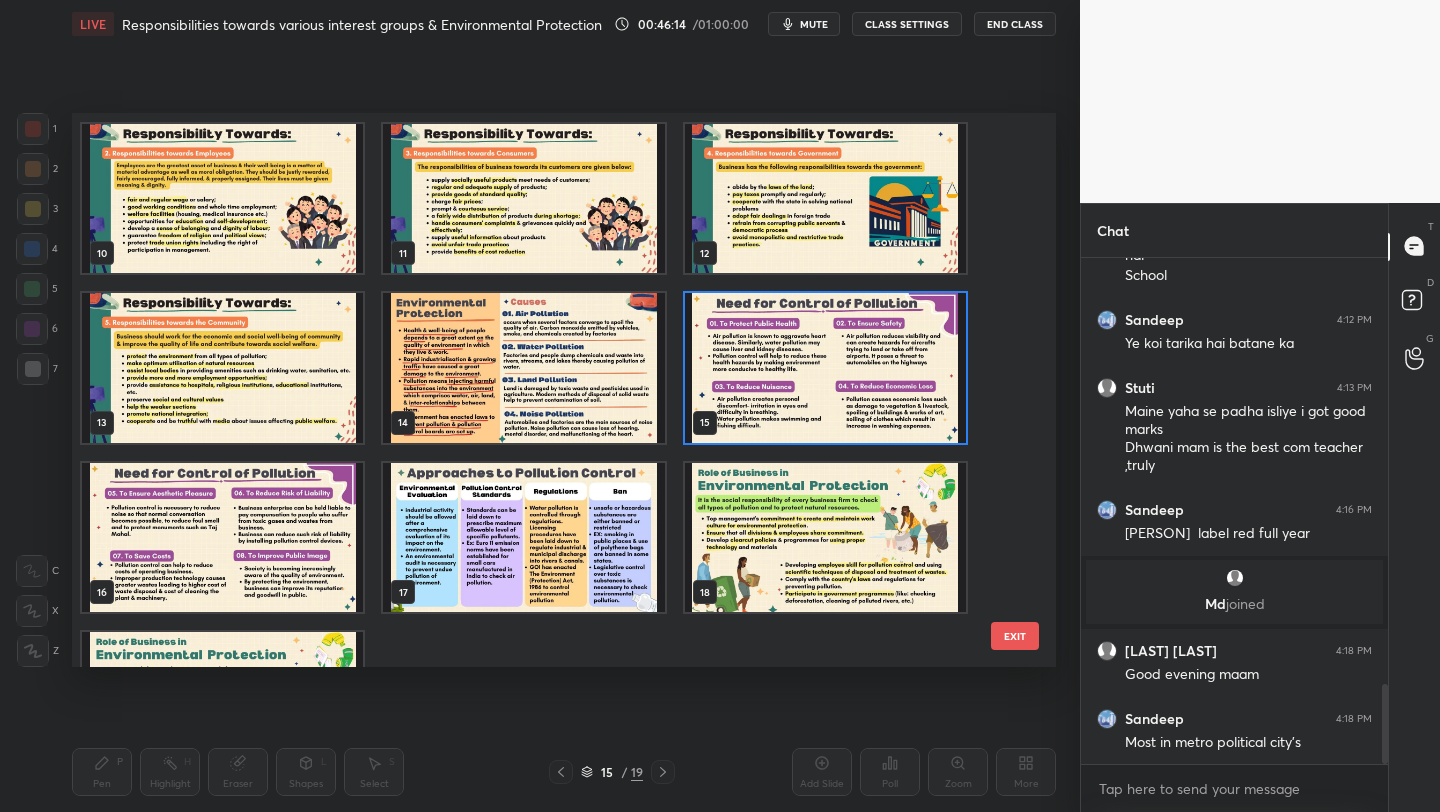 click at bounding box center [825, 368] 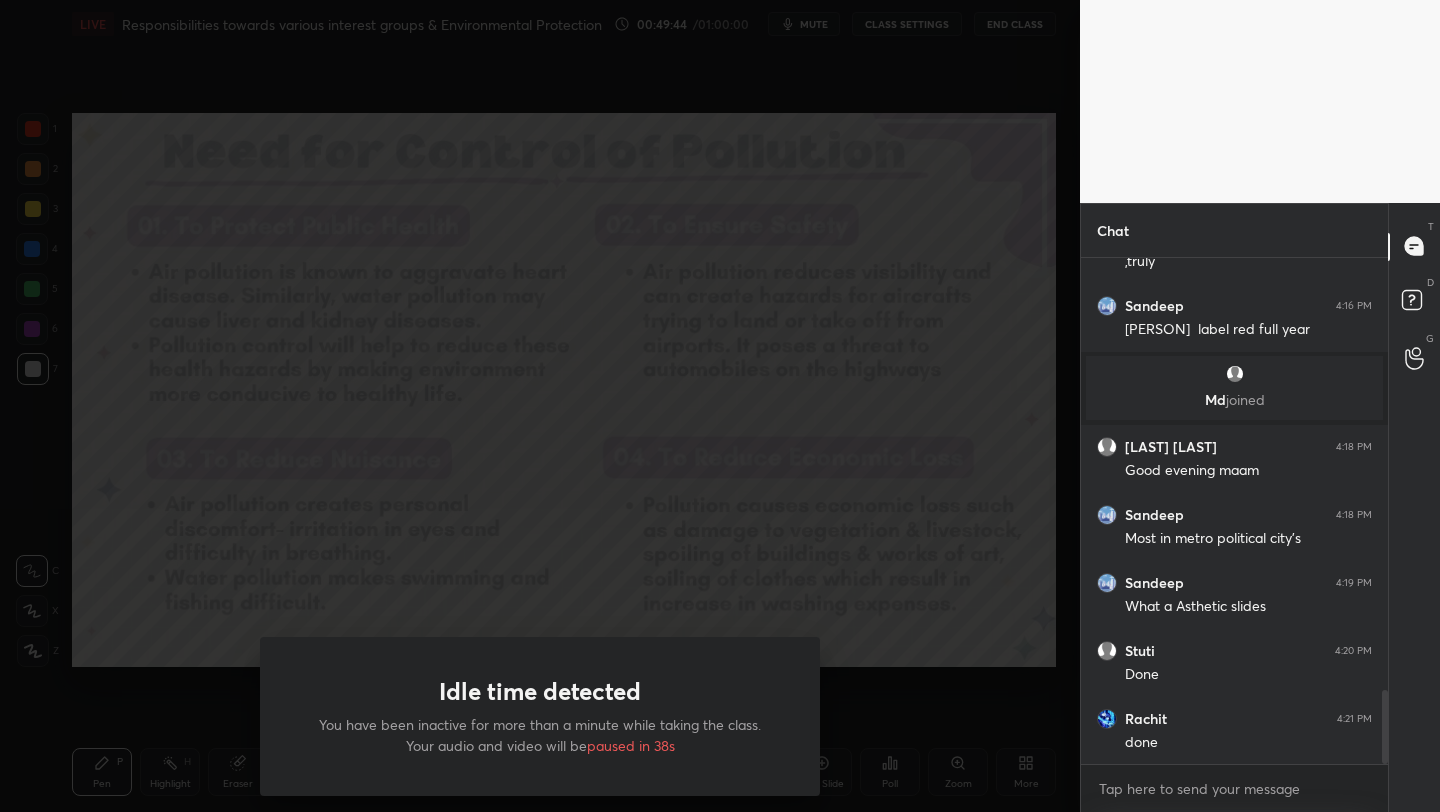 scroll, scrollTop: 2959, scrollLeft: 0, axis: vertical 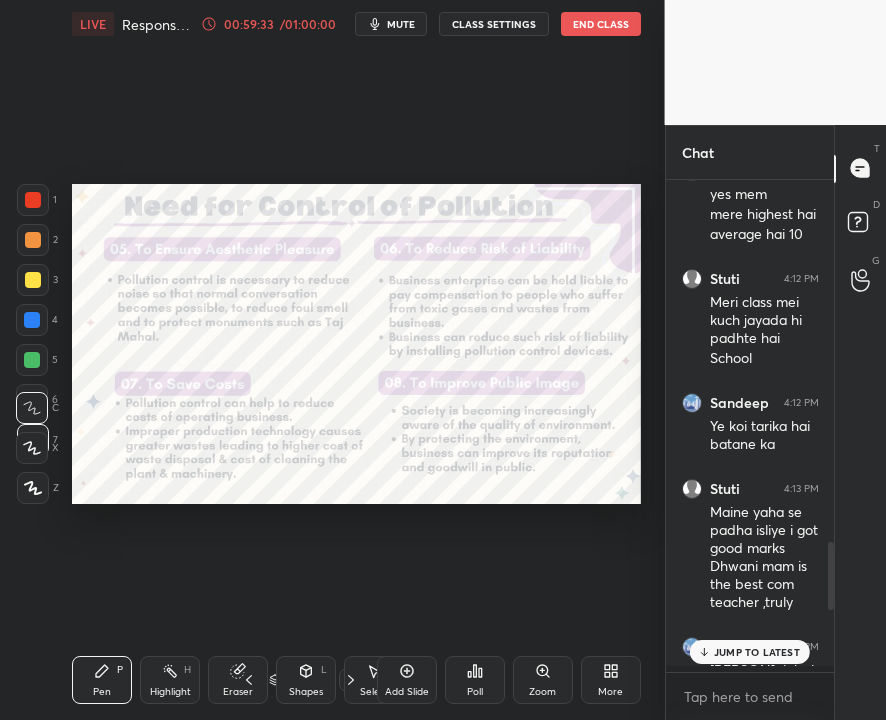 click on "JUMP TO LATEST" at bounding box center [757, 652] 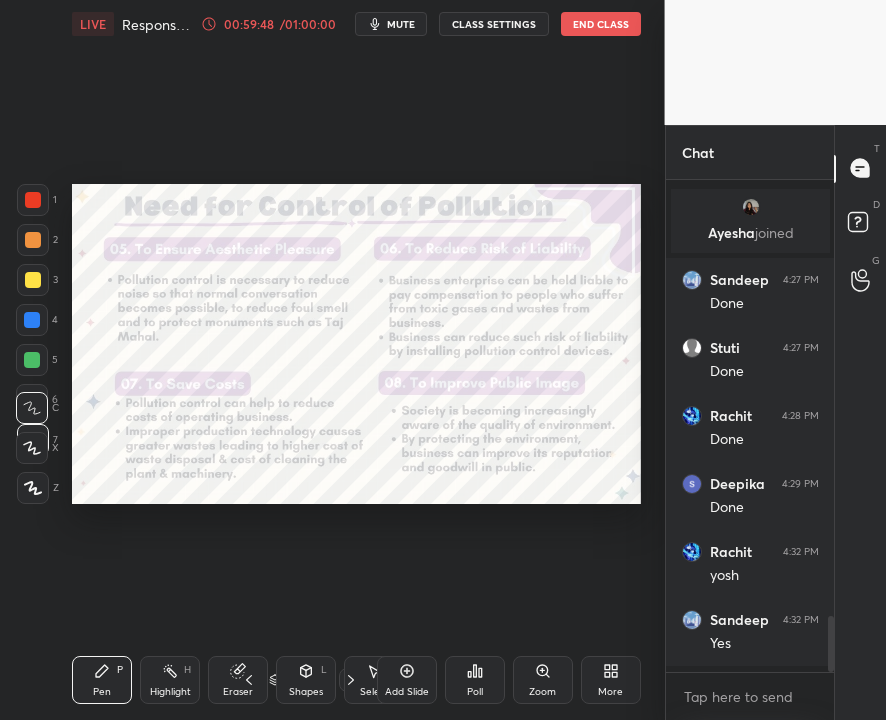 scroll, scrollTop: 3797, scrollLeft: 0, axis: vertical 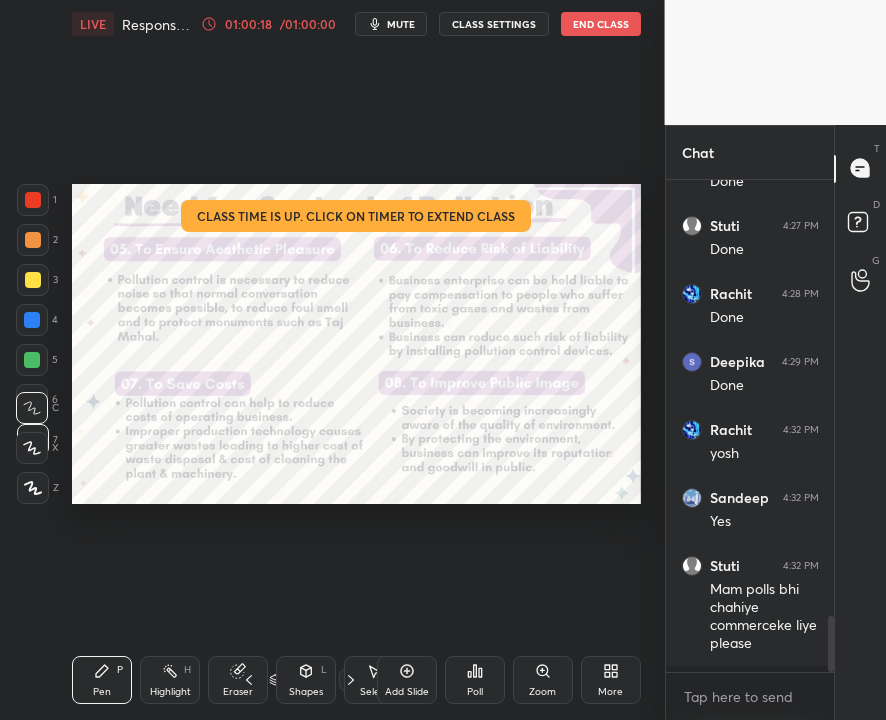 click on "End Class" at bounding box center (601, 24) 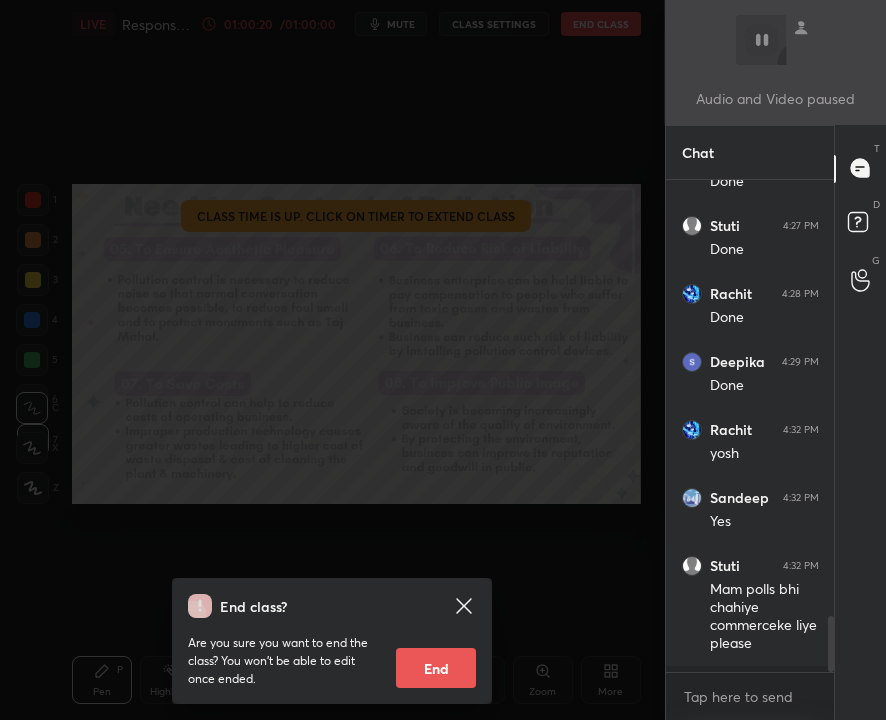 click on "End" at bounding box center [436, 668] 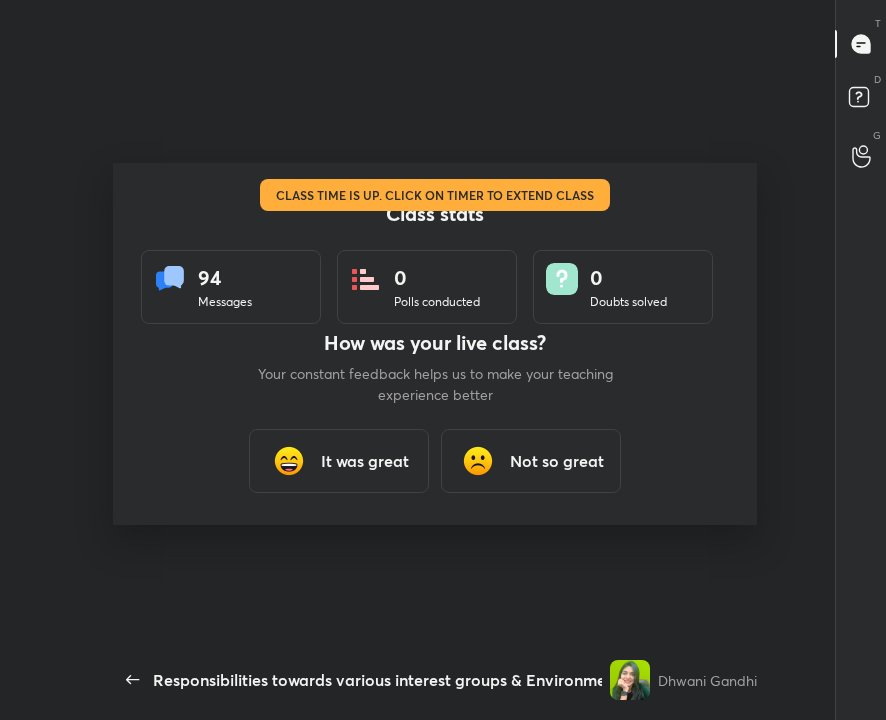 scroll, scrollTop: 99408, scrollLeft: 99240, axis: both 